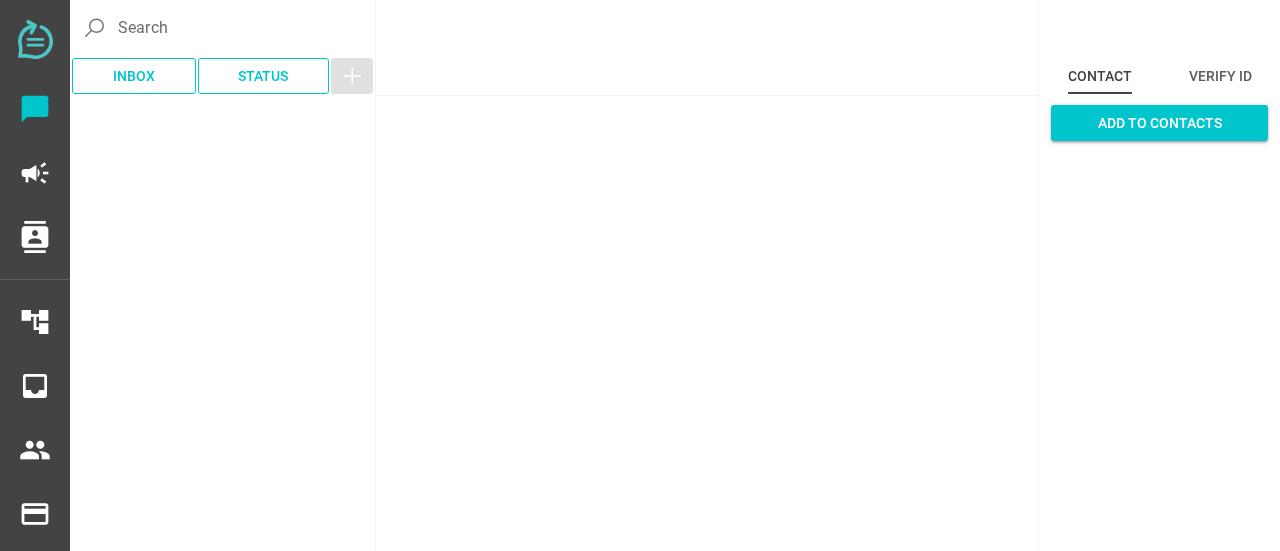 scroll, scrollTop: 0, scrollLeft: 0, axis: both 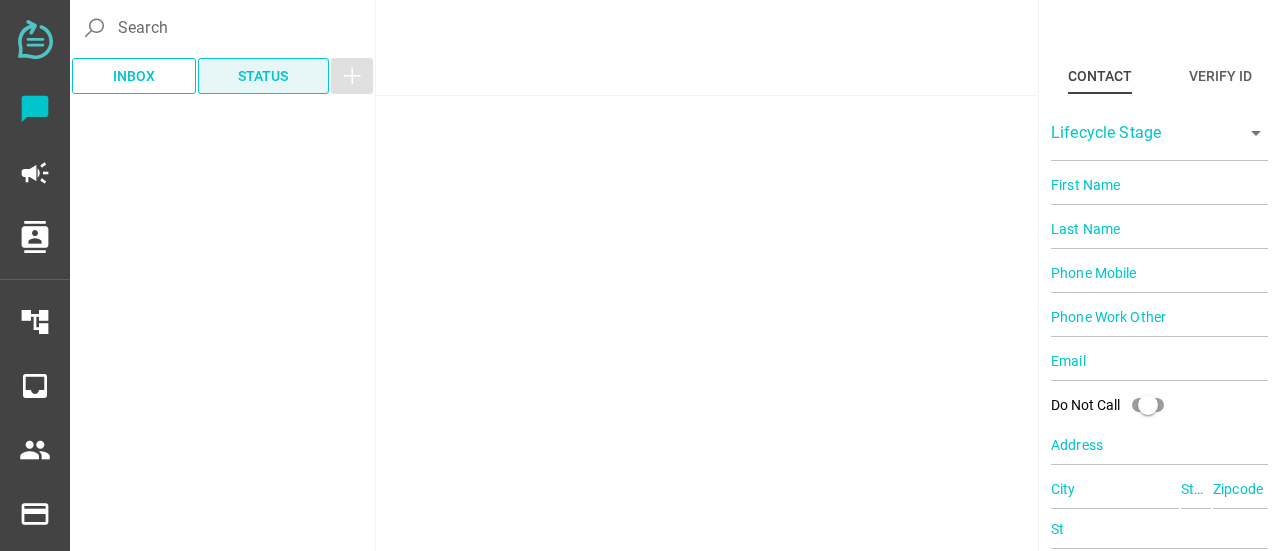 click on "Status" at bounding box center (263, 76) 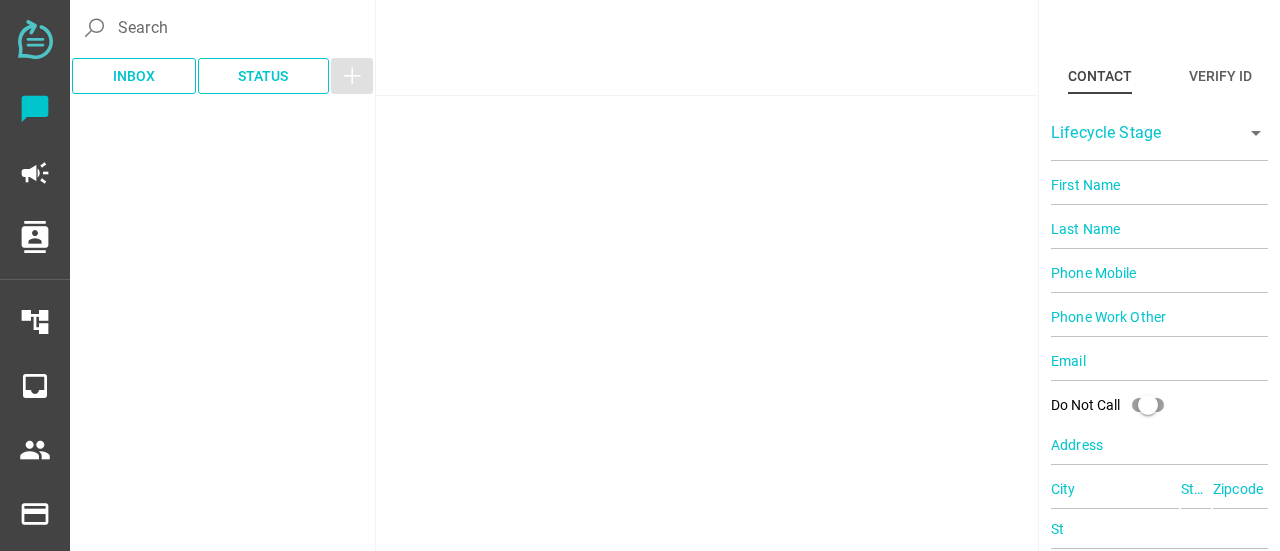 click on "IM" at bounding box center (707, 275) 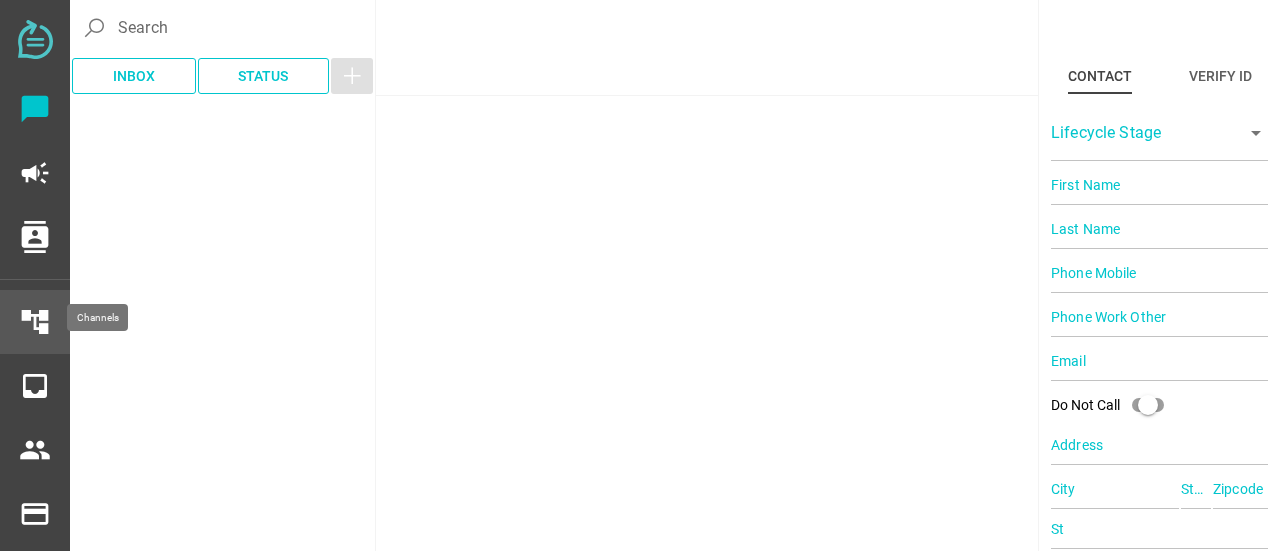 click on "account_tree" at bounding box center [35, 322] 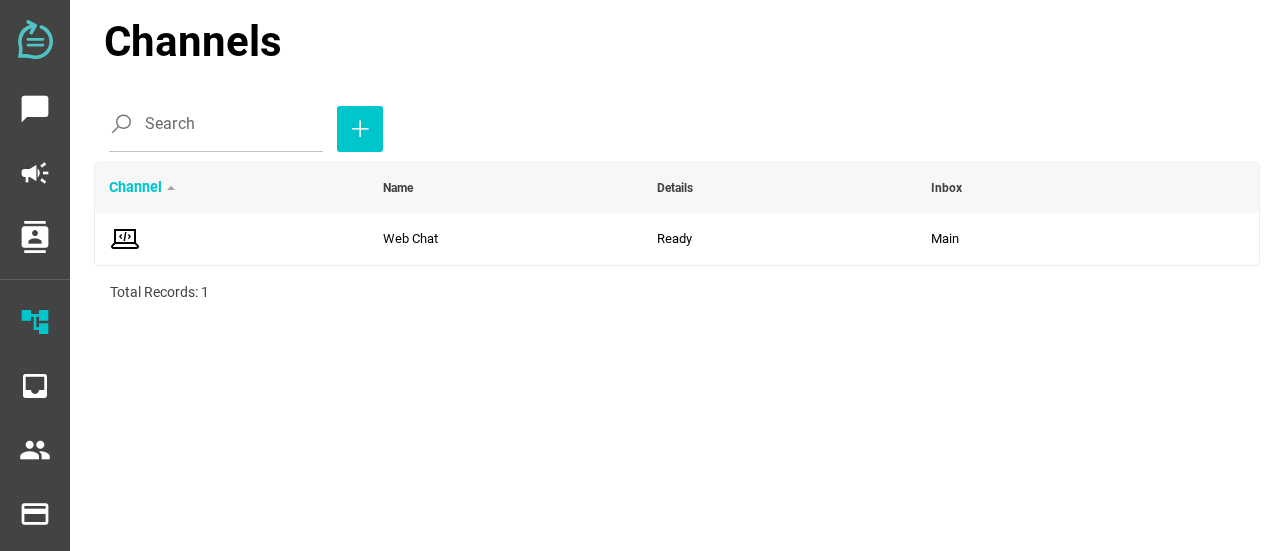 click at bounding box center (35, 39) 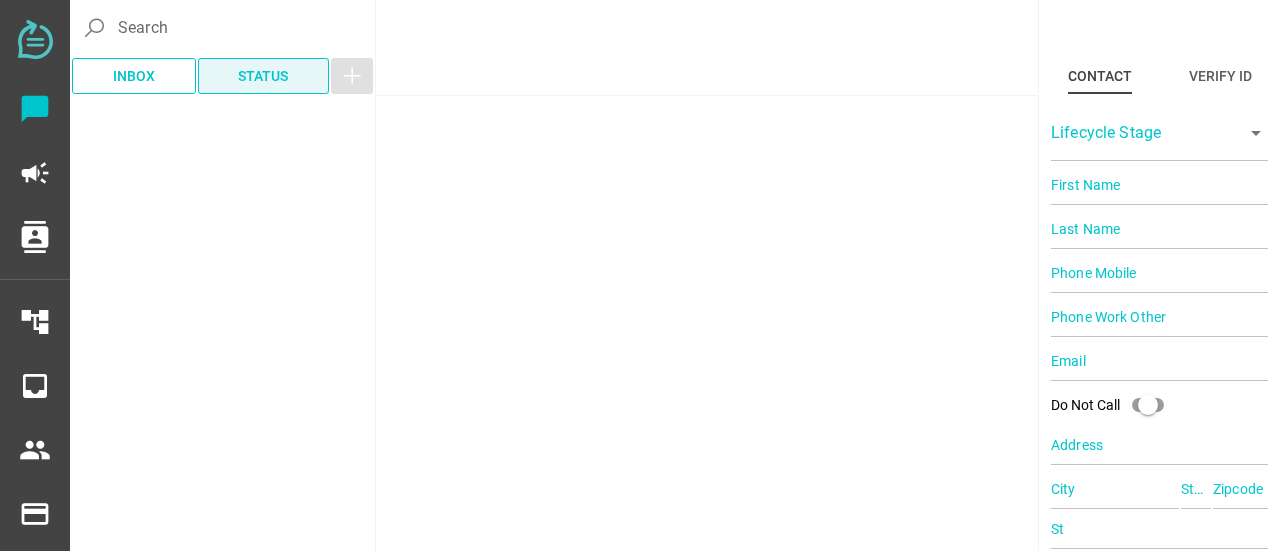 click on "Status" at bounding box center [264, 76] 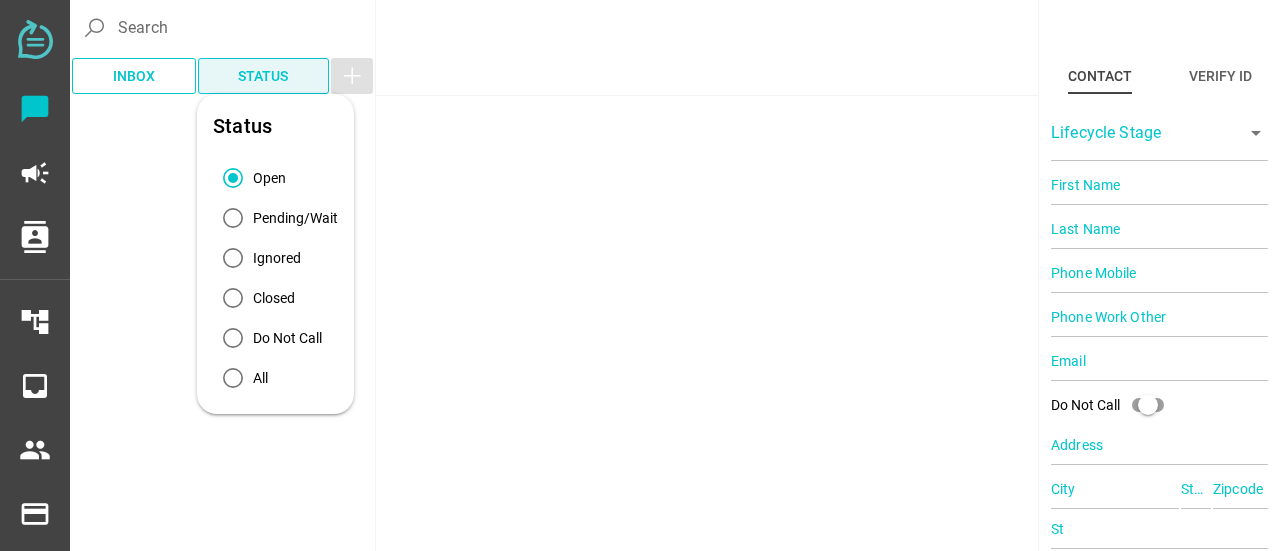 click on "Status" at bounding box center (264, 76) 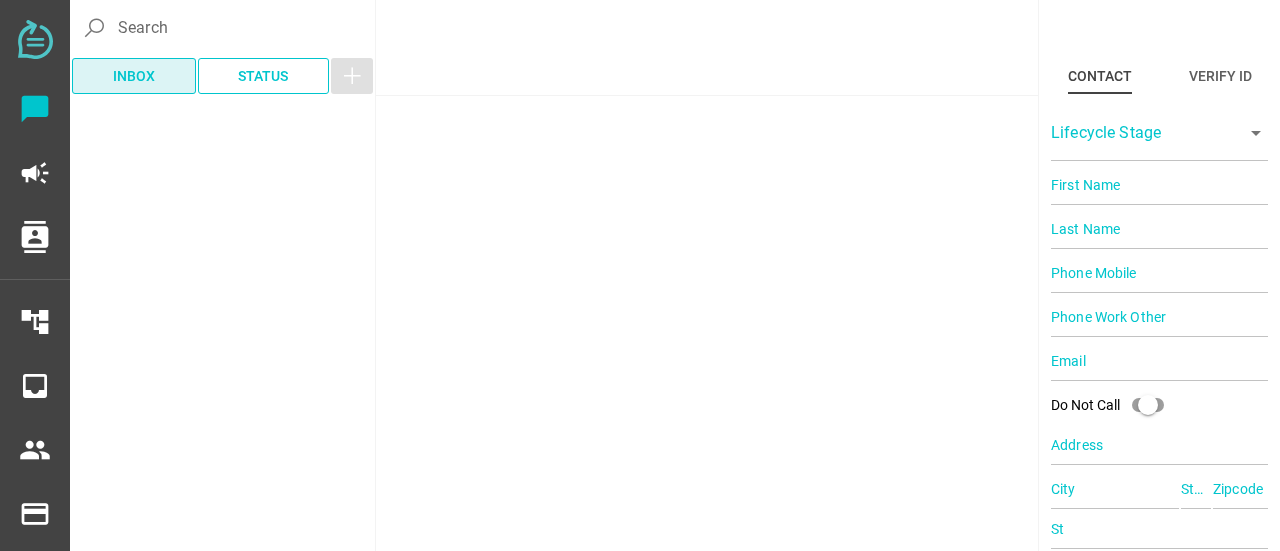 click on "Inbox" at bounding box center (134, 76) 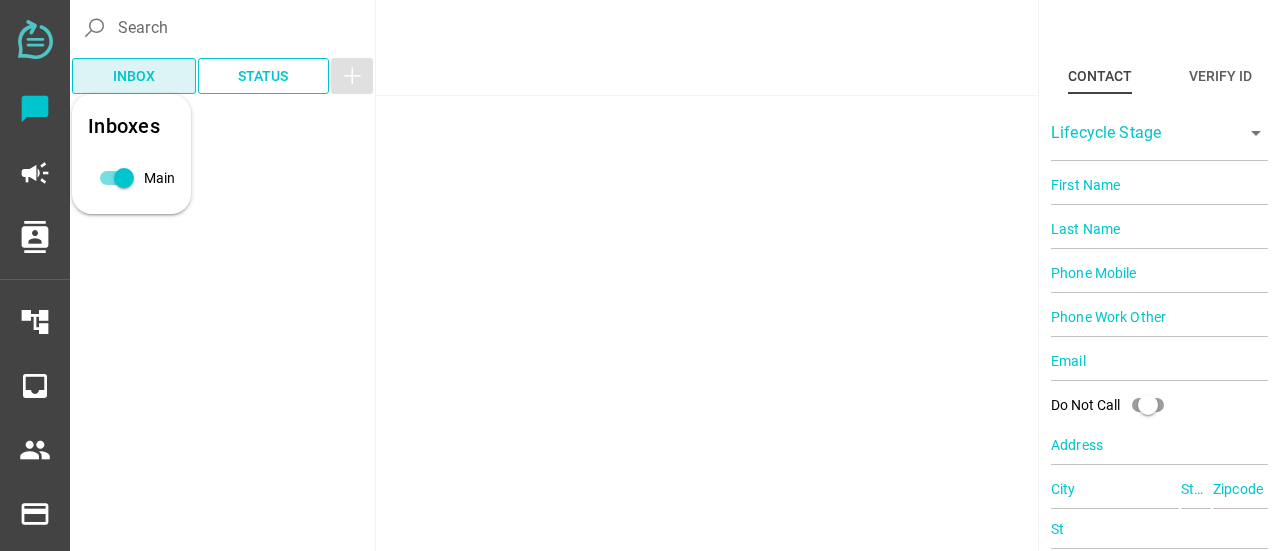 click on "Inbox" at bounding box center [134, 76] 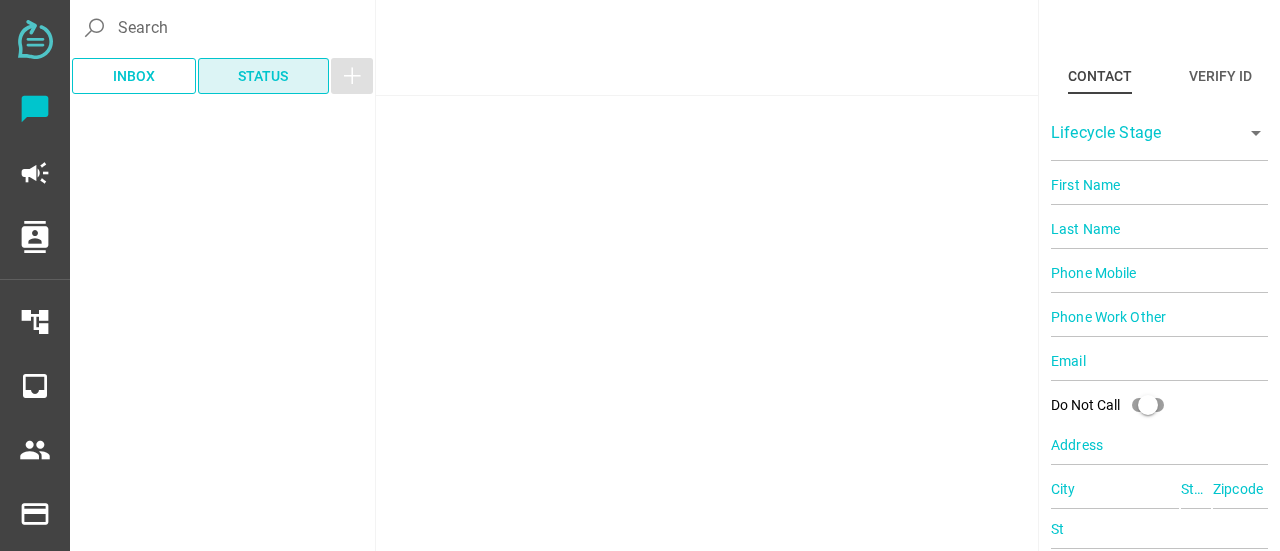 click on "Status" at bounding box center (263, 76) 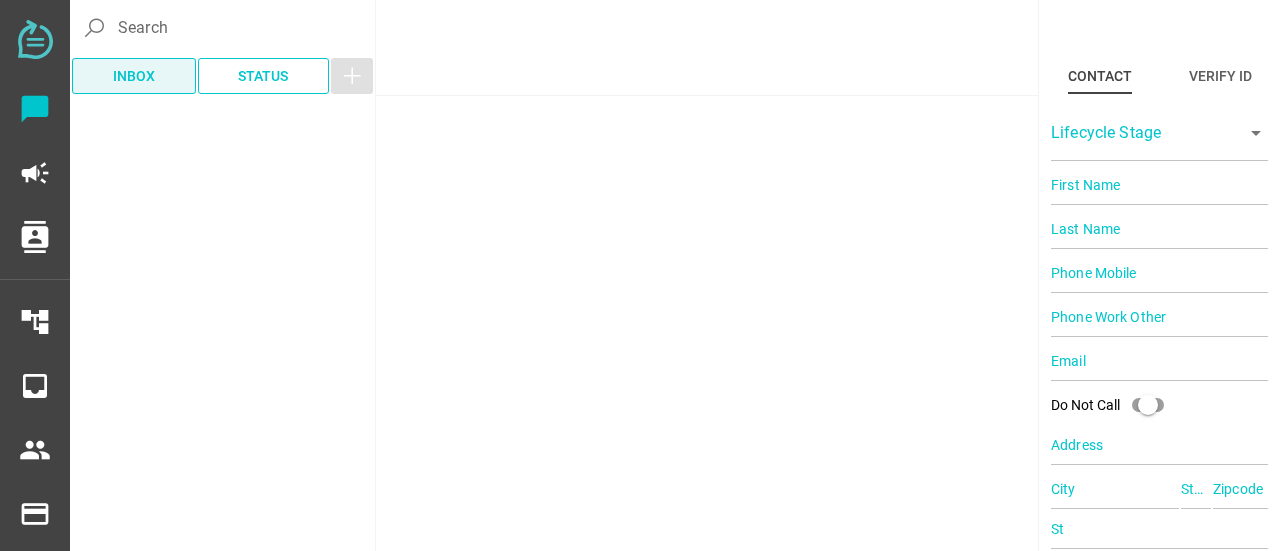 click on "Inbox" at bounding box center (134, 76) 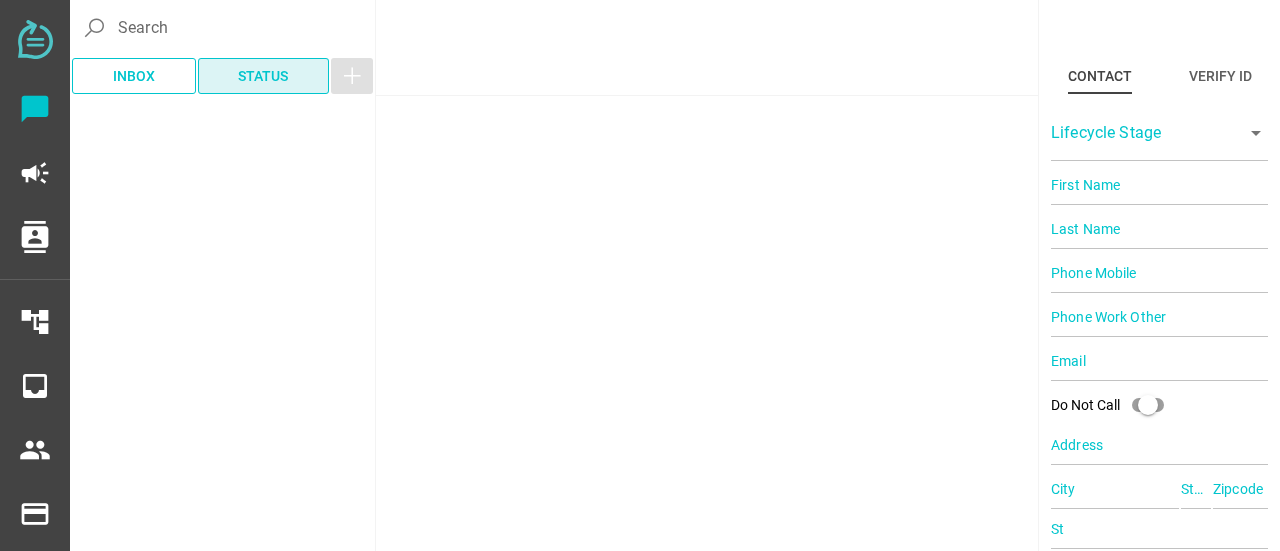 click on "Status" at bounding box center (263, 76) 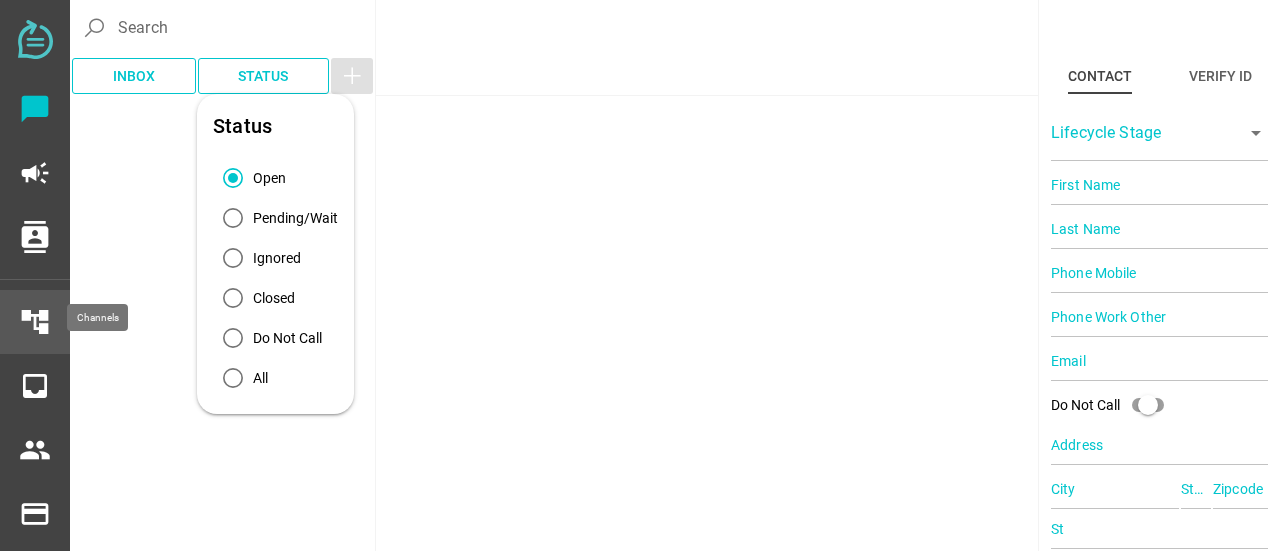 click on "account_tree" at bounding box center [35, 322] 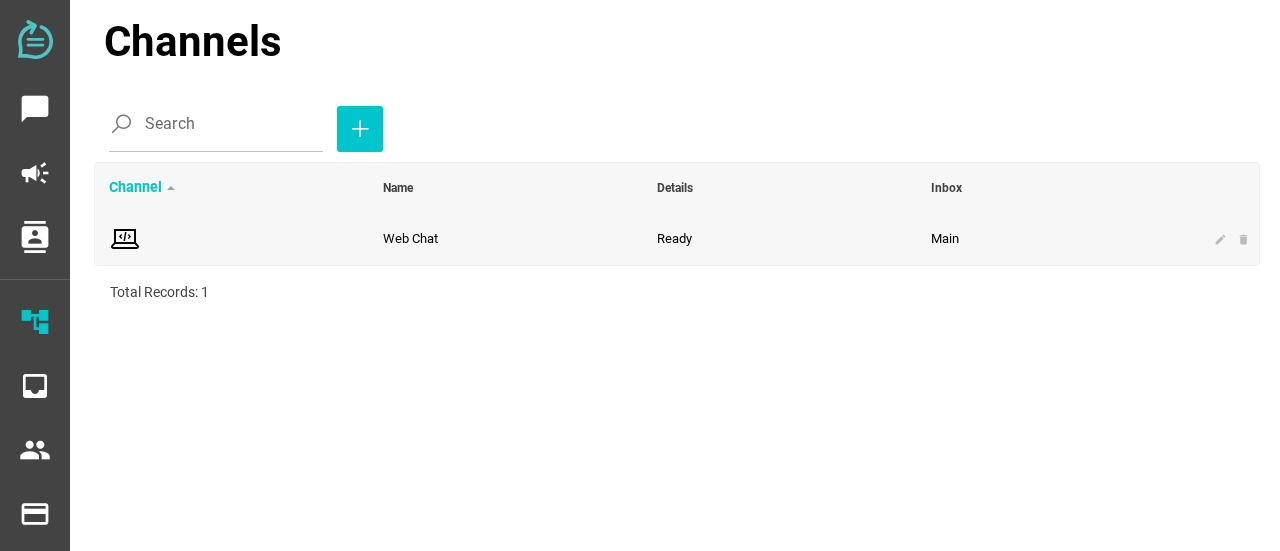 click on "Web Chat" at bounding box center [410, 238] 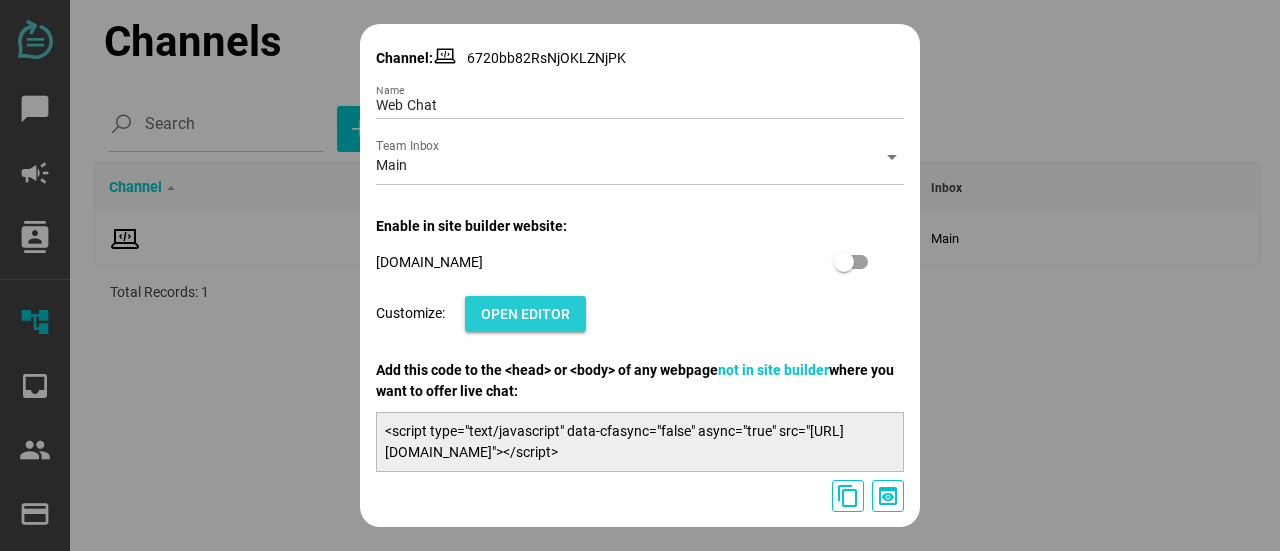 scroll, scrollTop: 60, scrollLeft: 0, axis: vertical 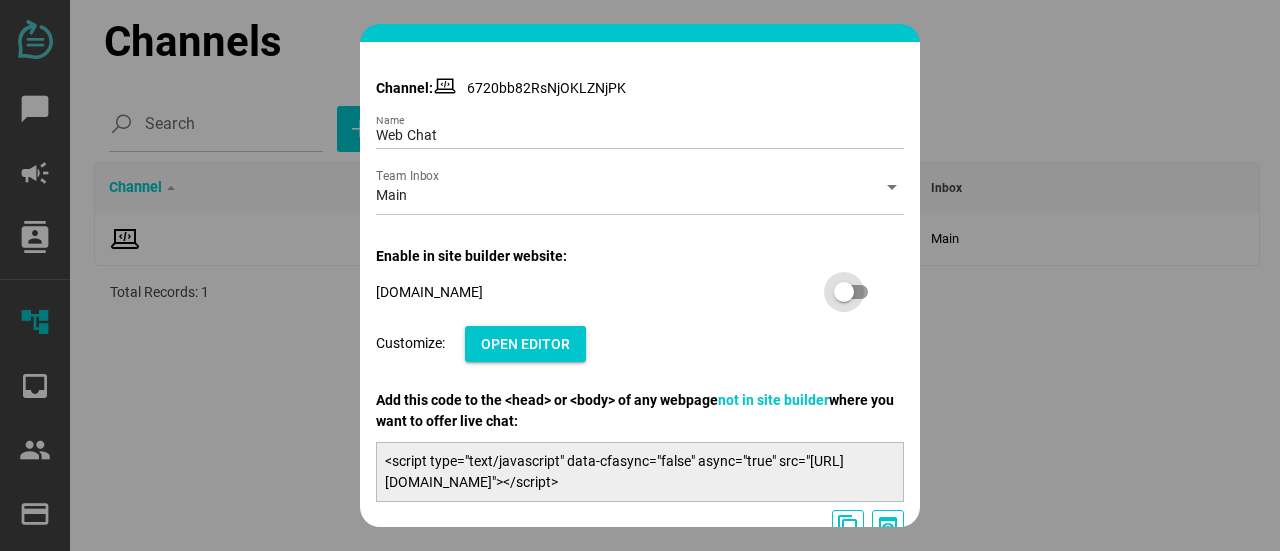 click at bounding box center (844, 292) 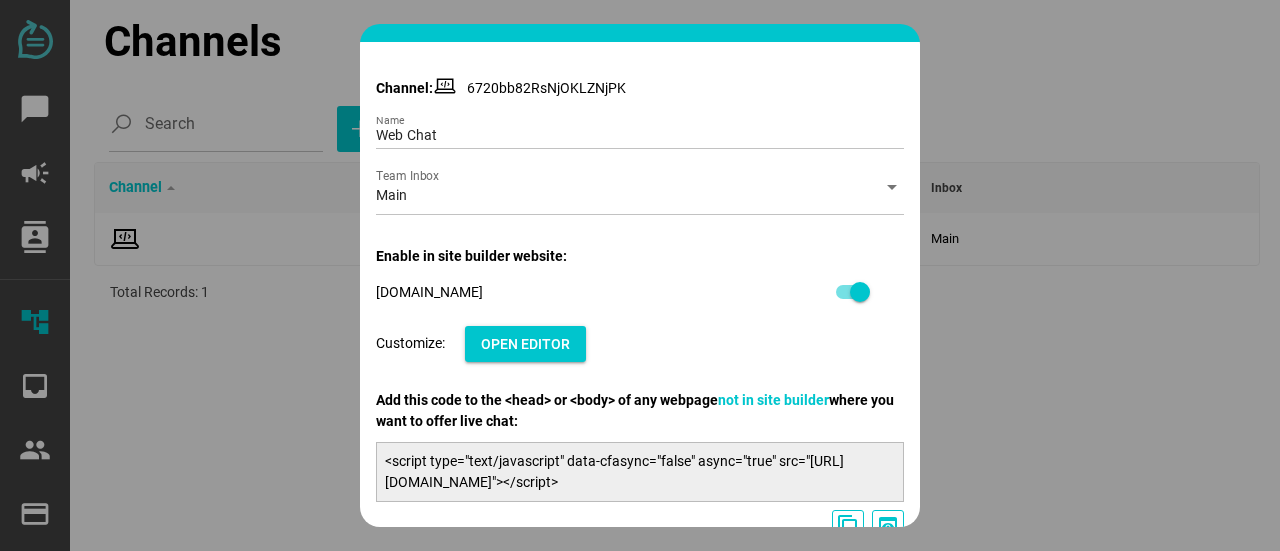 scroll, scrollTop: 160, scrollLeft: 0, axis: vertical 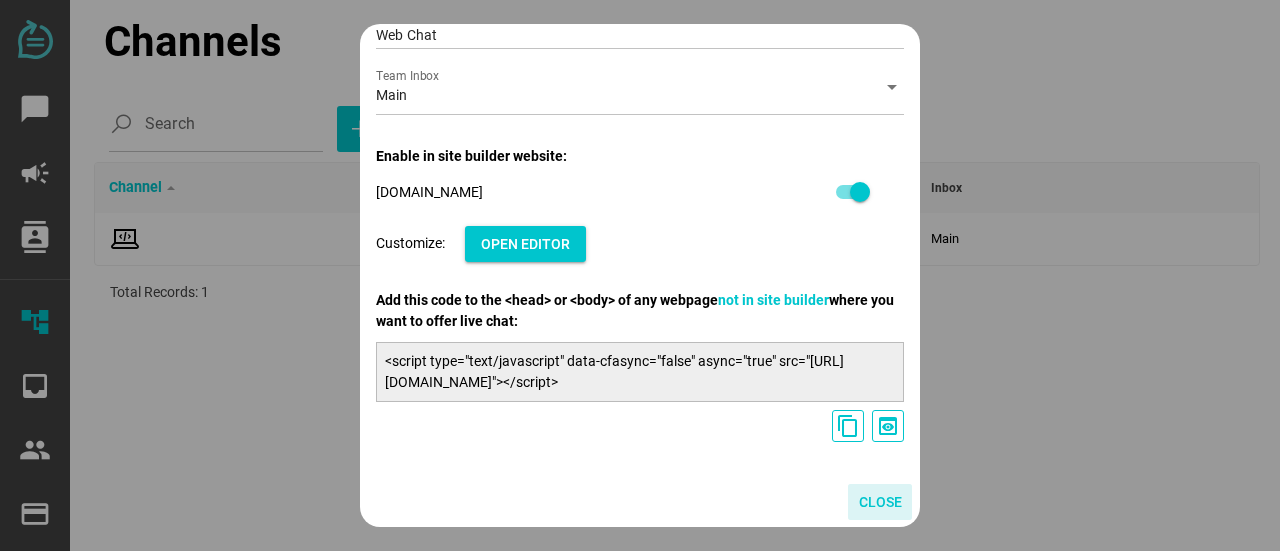 click on "Close" at bounding box center (880, 502) 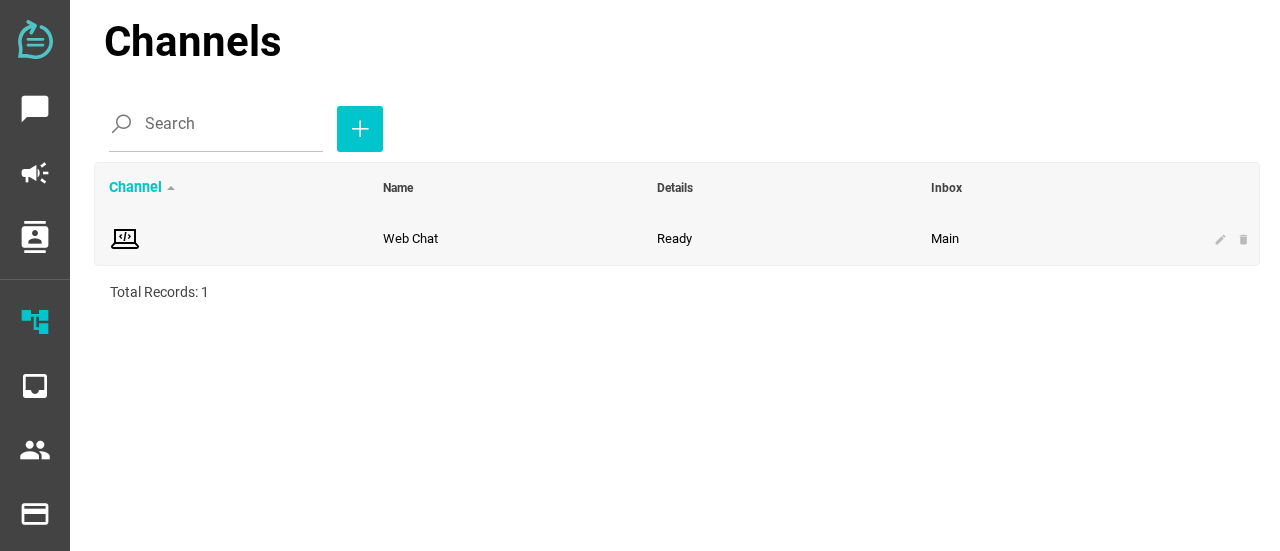 click on "Web Chat" at bounding box center (506, 239) 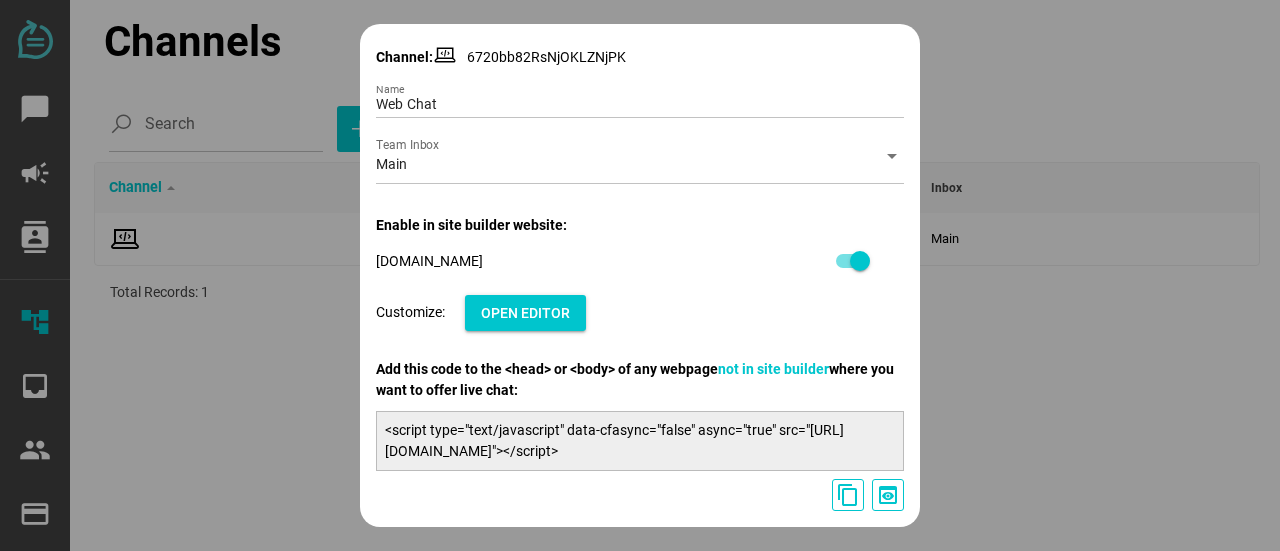 scroll, scrollTop: 60, scrollLeft: 0, axis: vertical 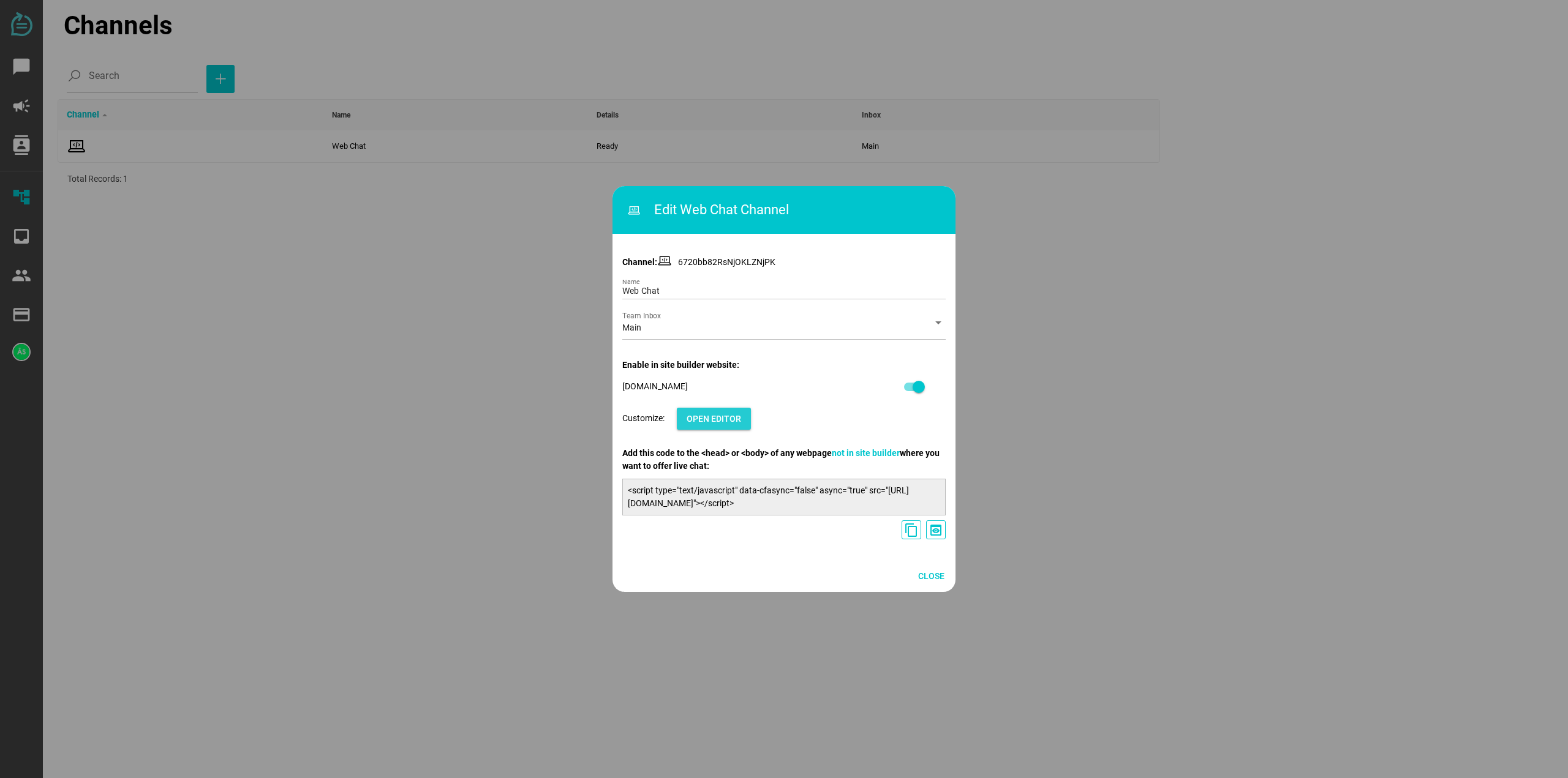 click on "Open Editor" at bounding box center (714, 419) 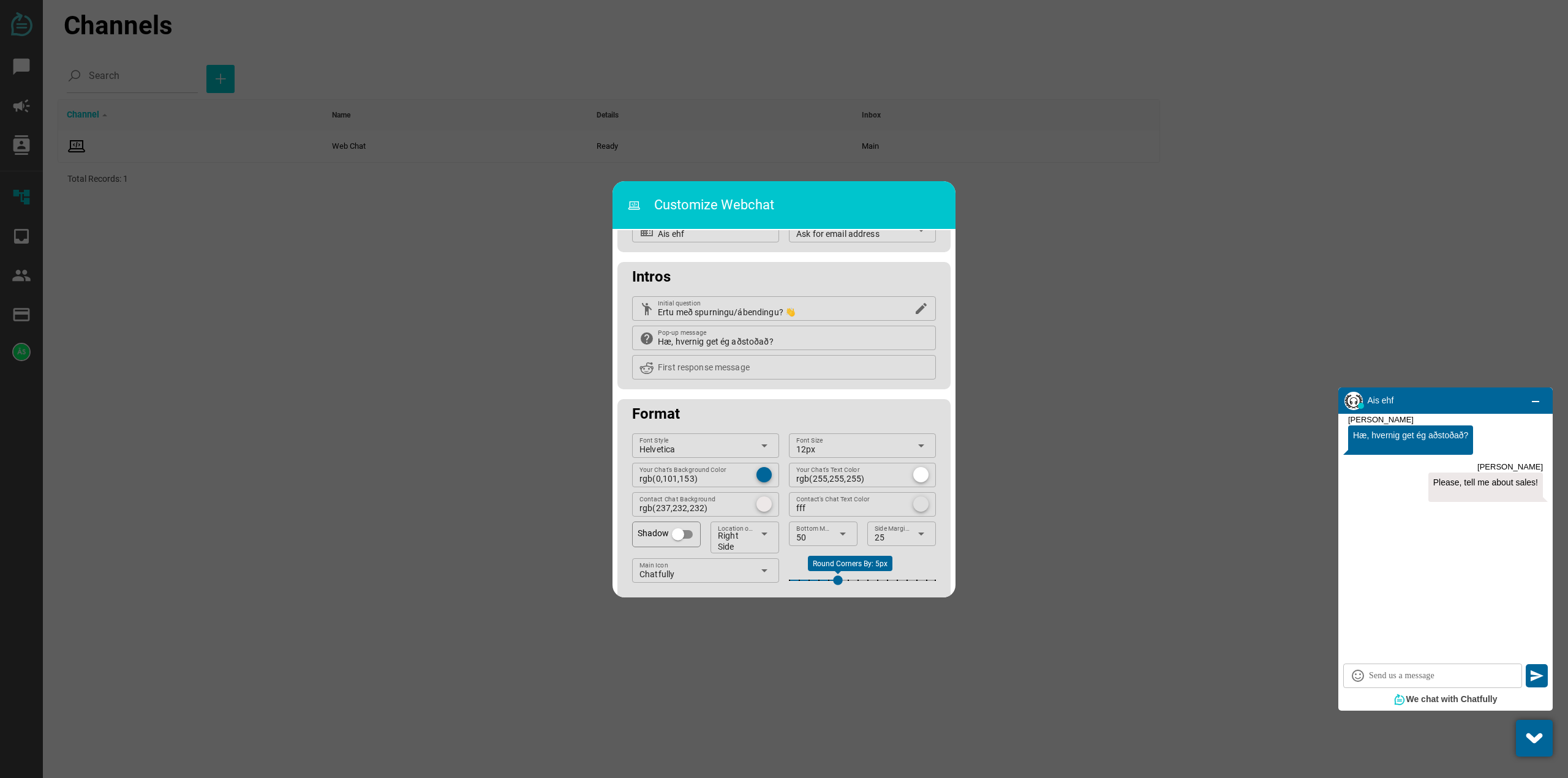 scroll, scrollTop: 105, scrollLeft: 0, axis: vertical 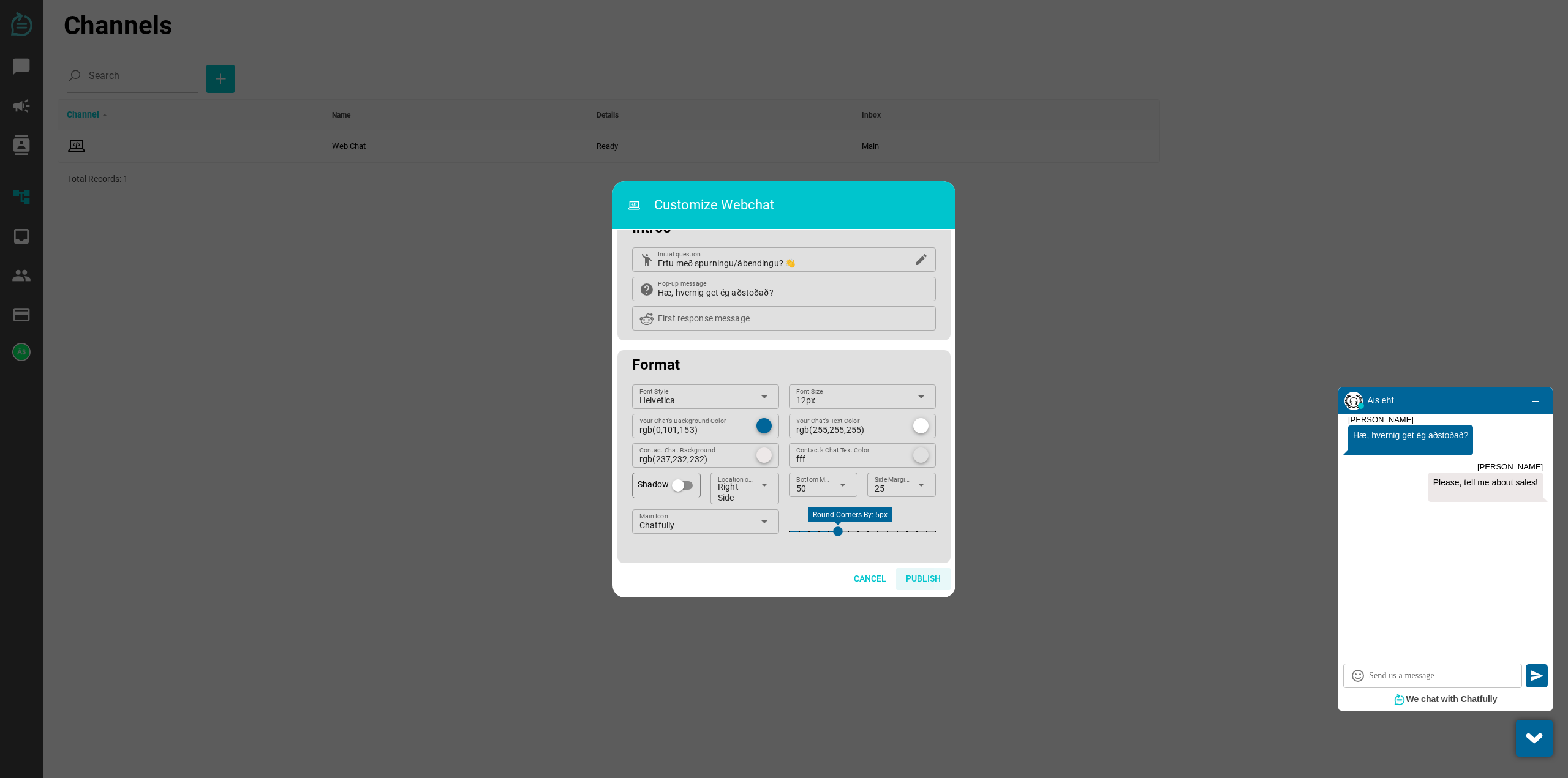 click on "Publish" at bounding box center [923, 578] 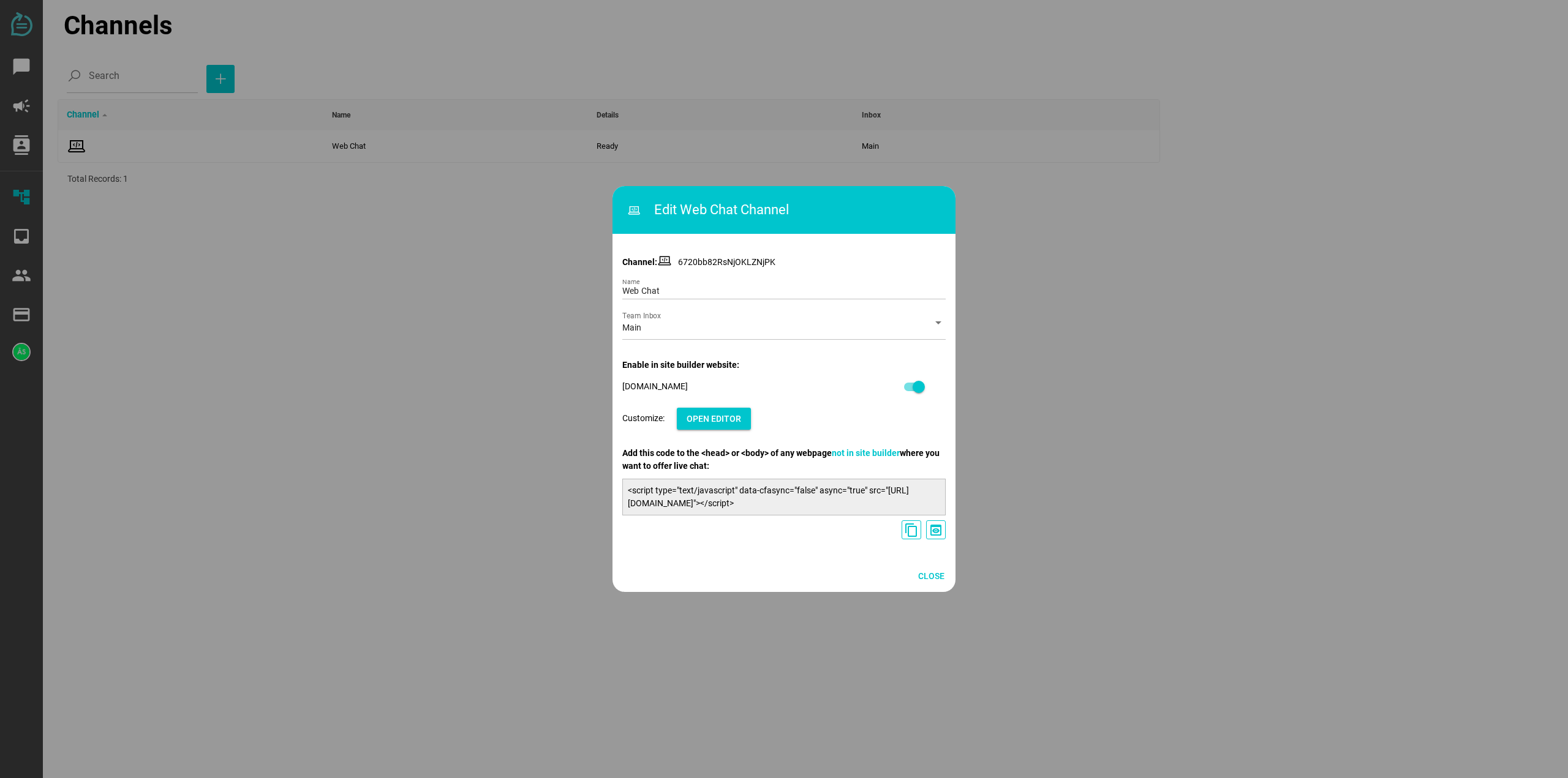 click at bounding box center [784, 389] 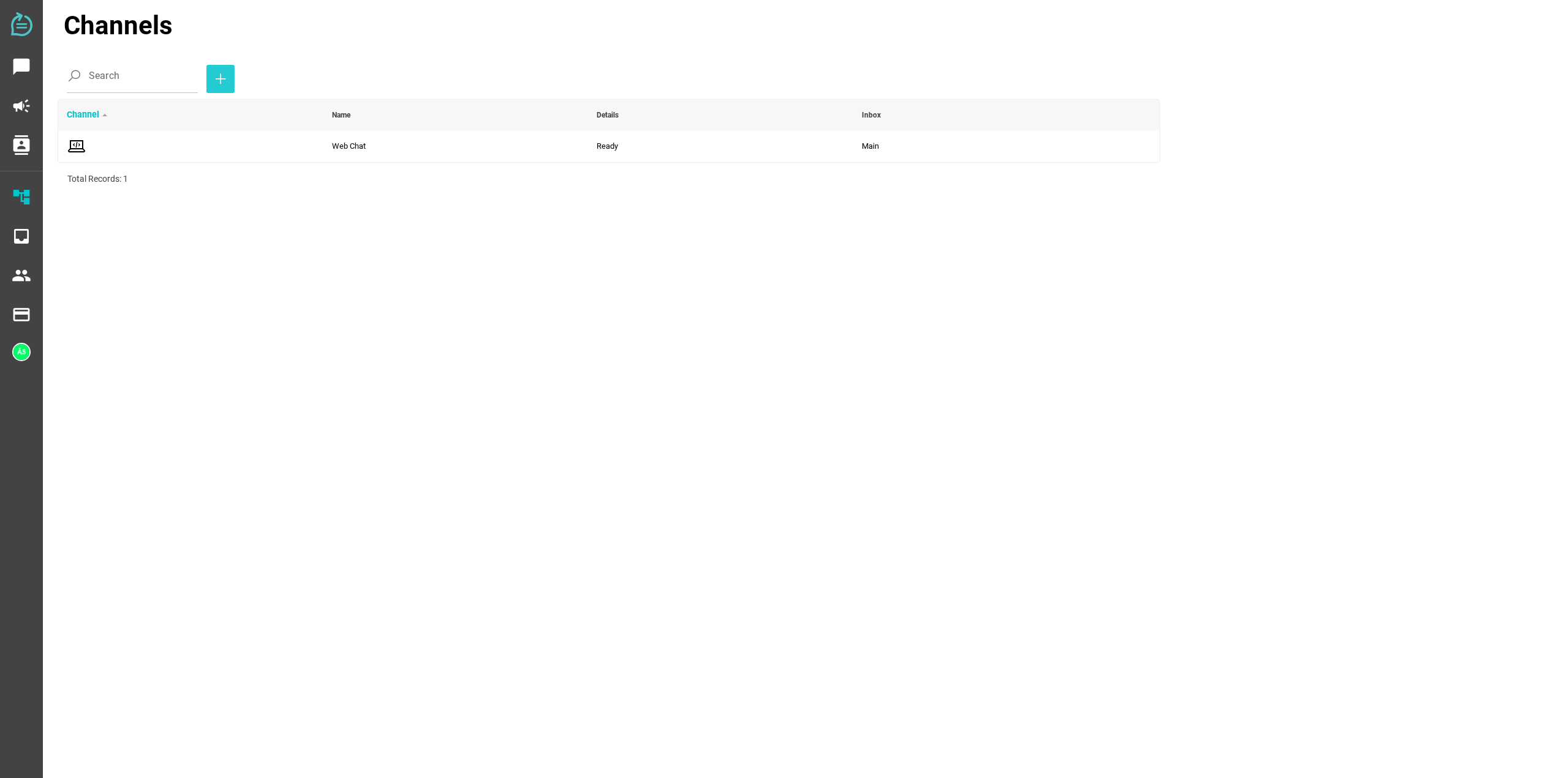 click at bounding box center (221, 79) 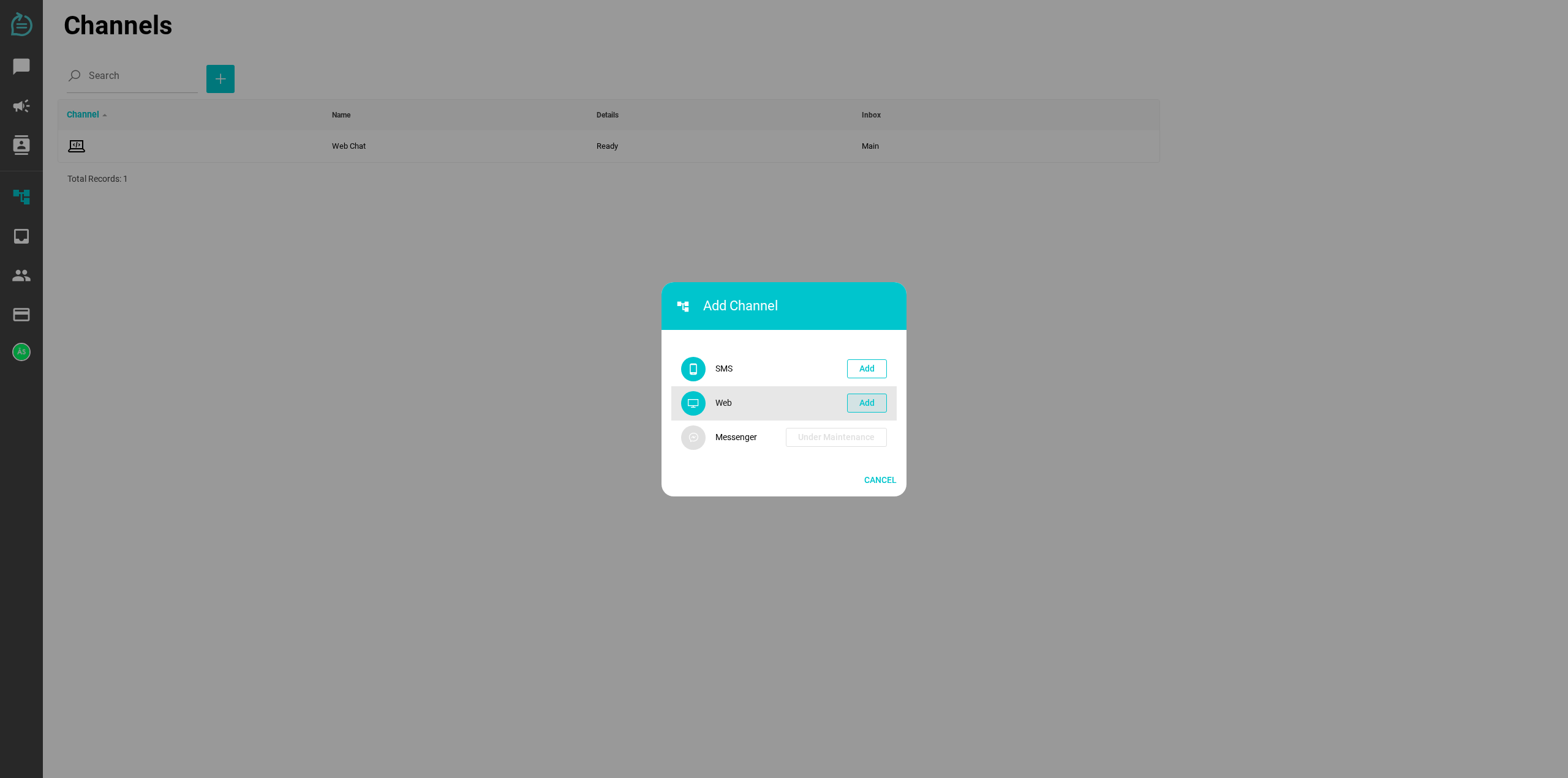 click on "Add" at bounding box center [867, 403] 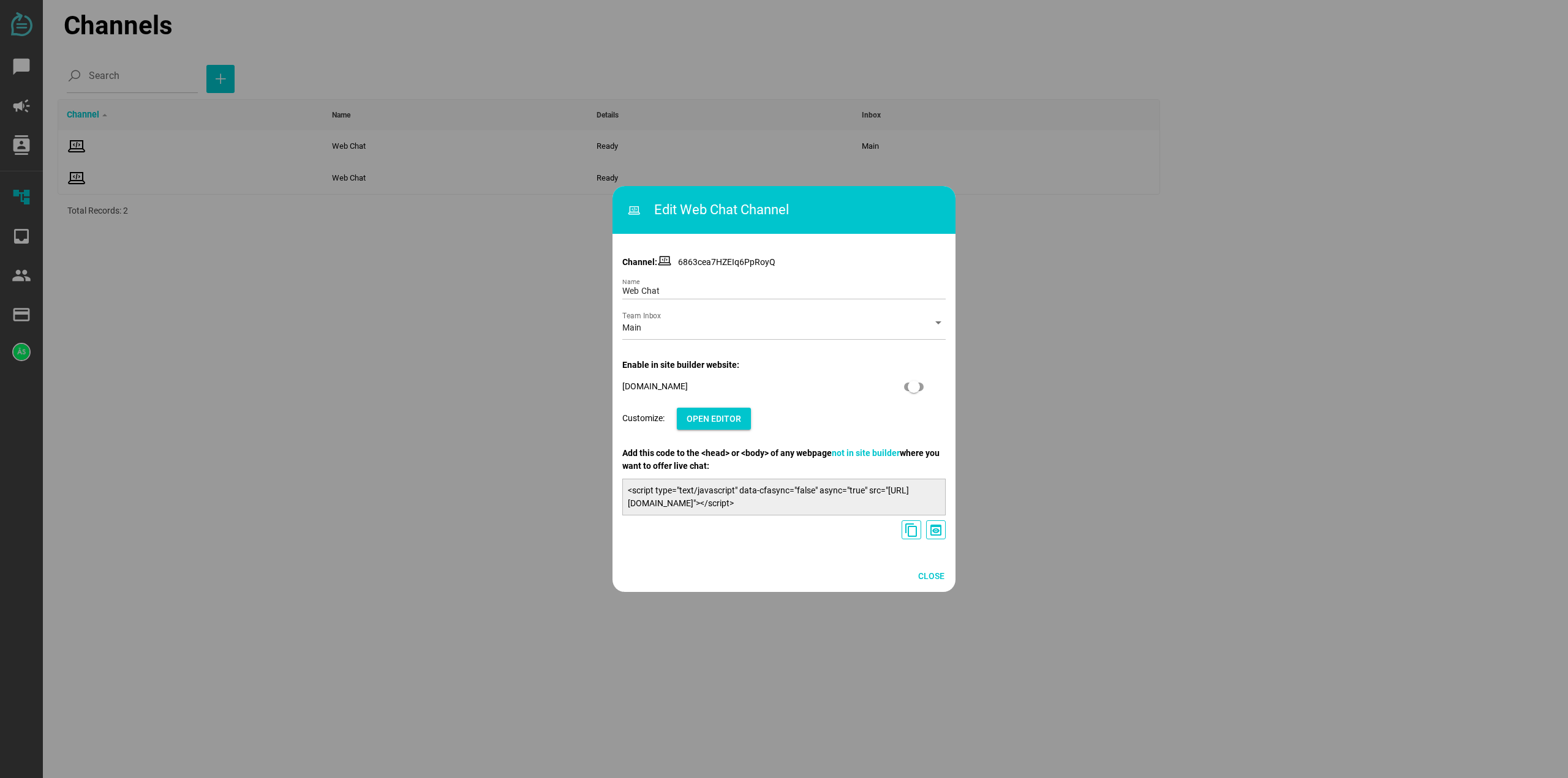 click on "[DOMAIN_NAME]" at bounding box center [759, 386] 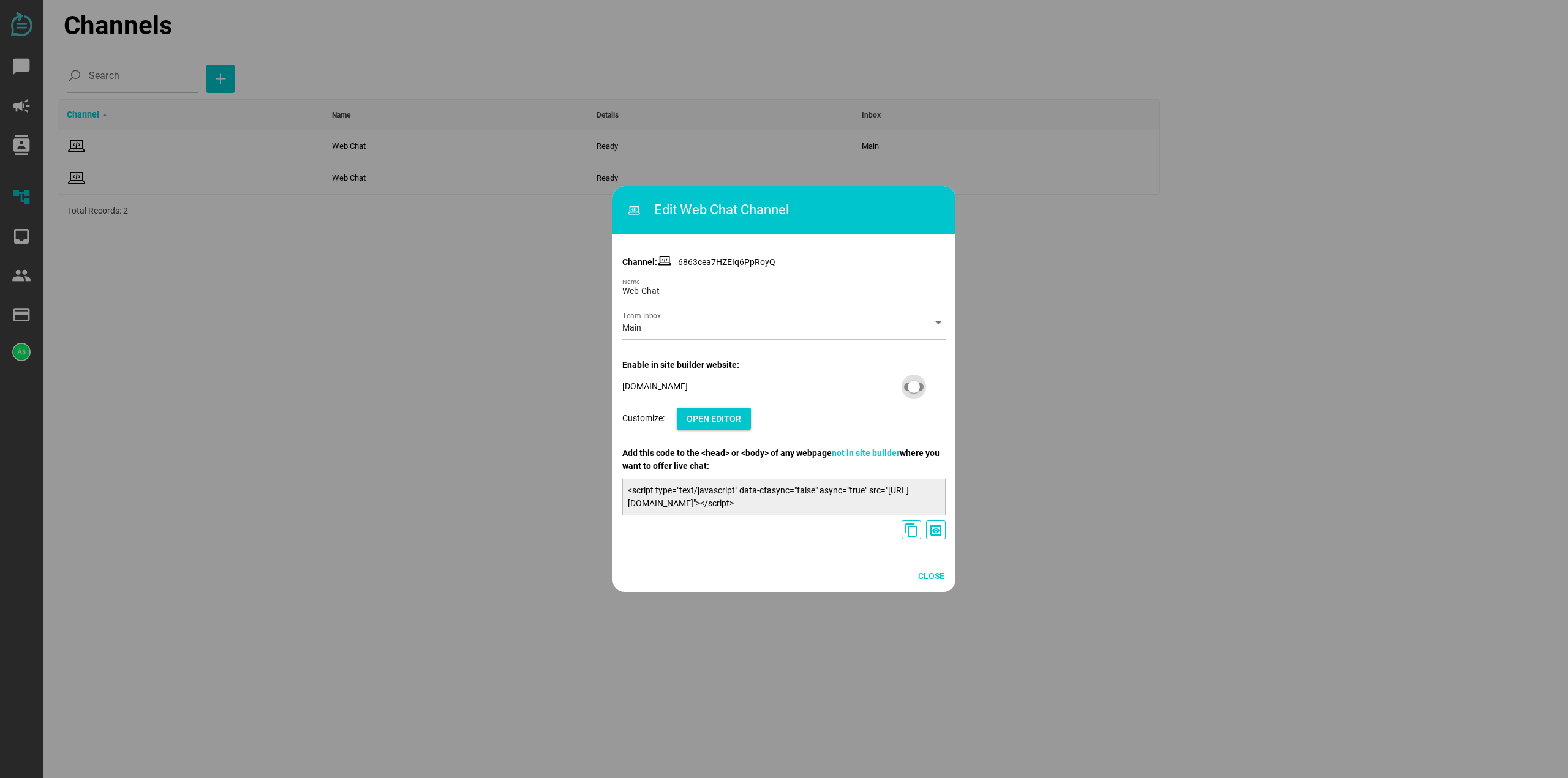 click at bounding box center (914, 387) 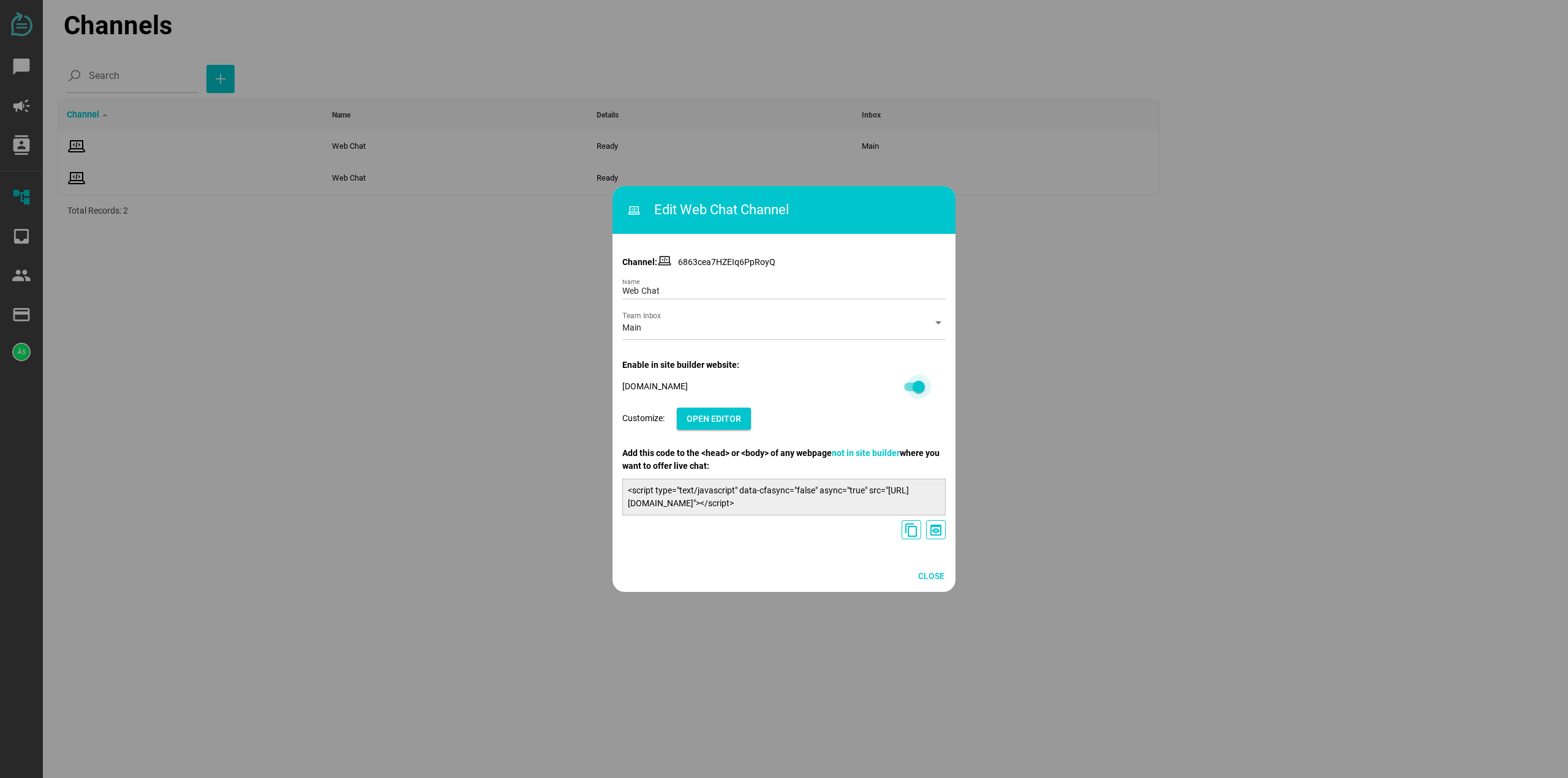 click at bounding box center [919, 387] 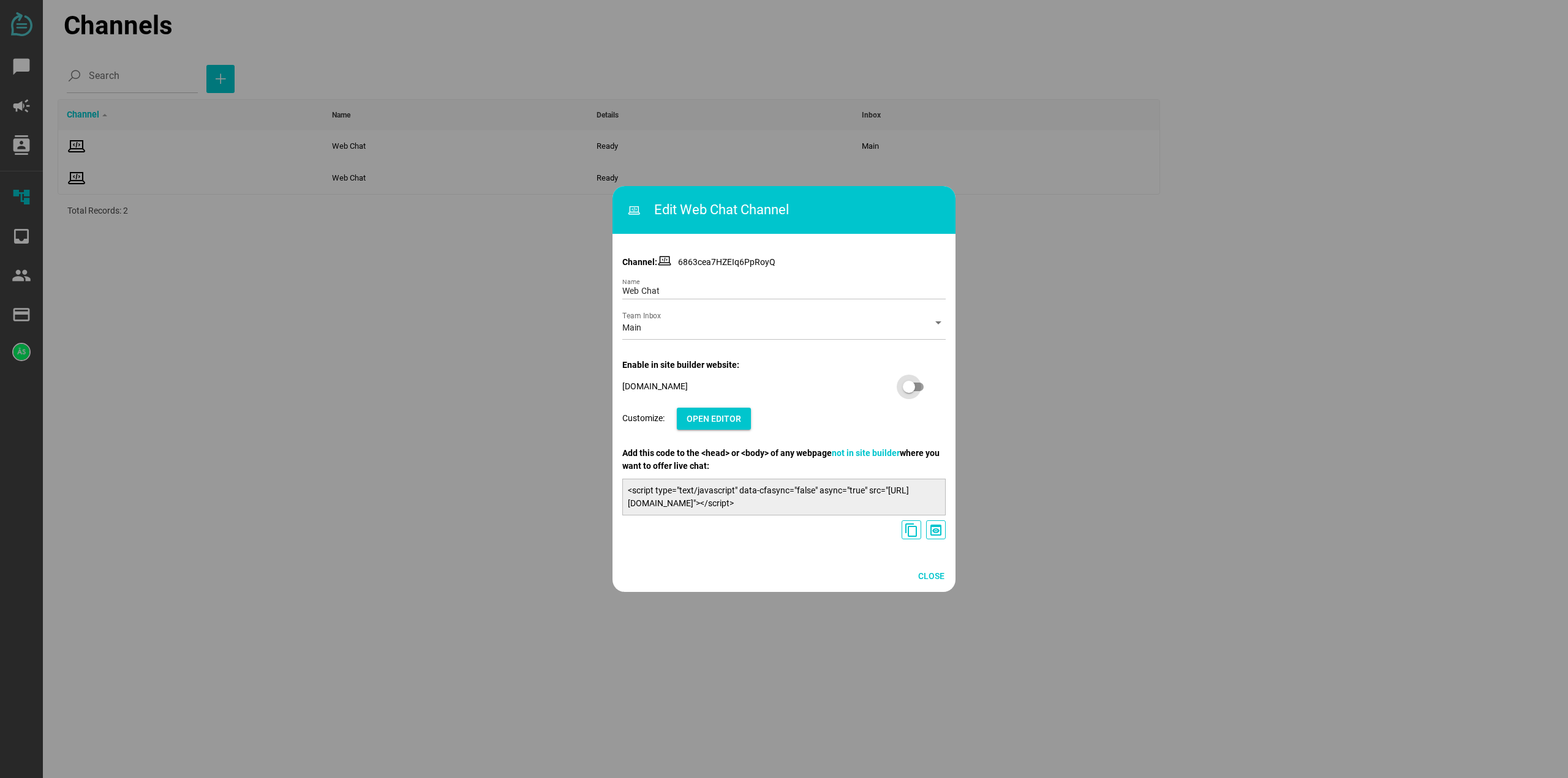 click at bounding box center (909, 387) 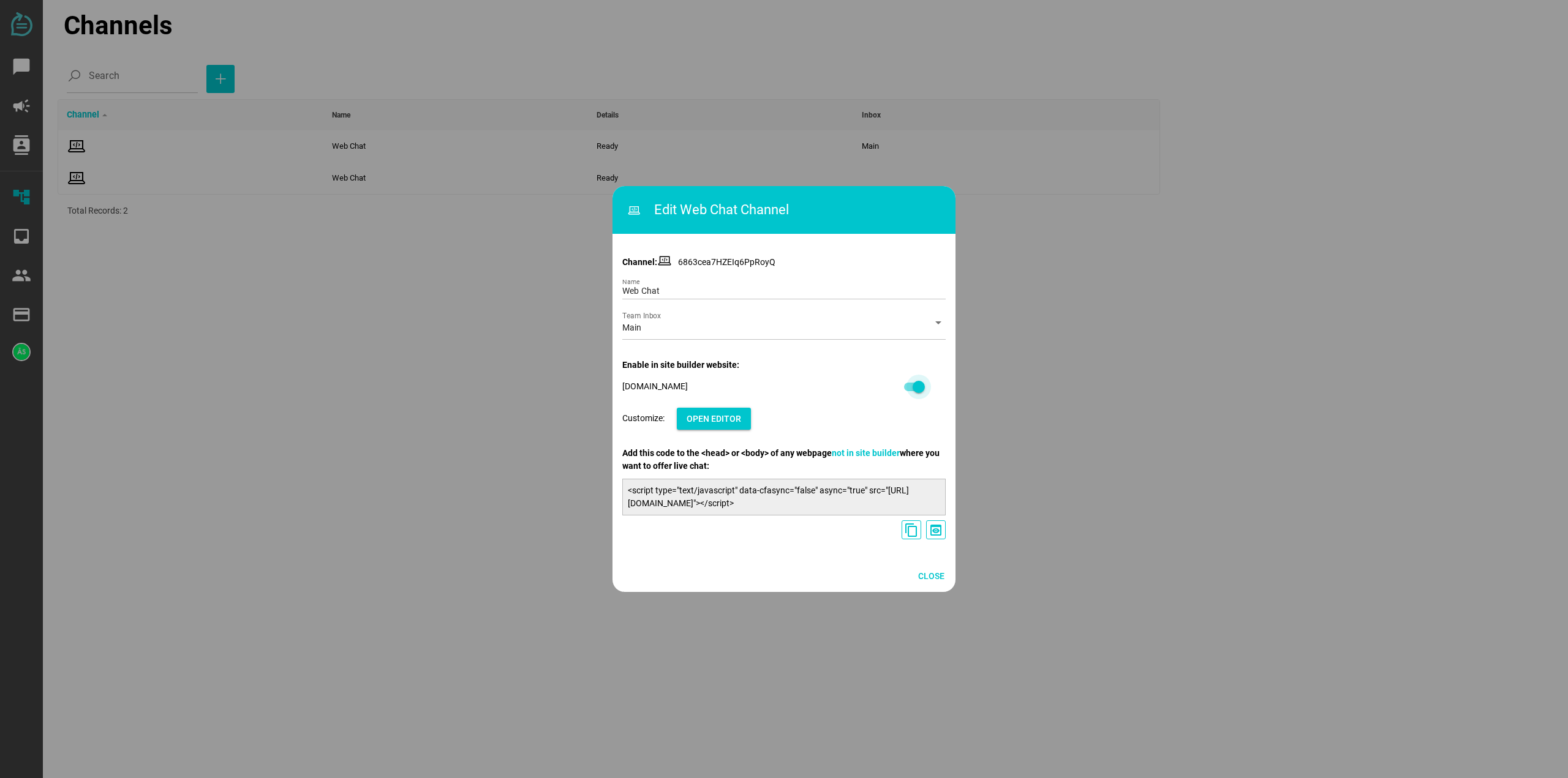 click at bounding box center (919, 387) 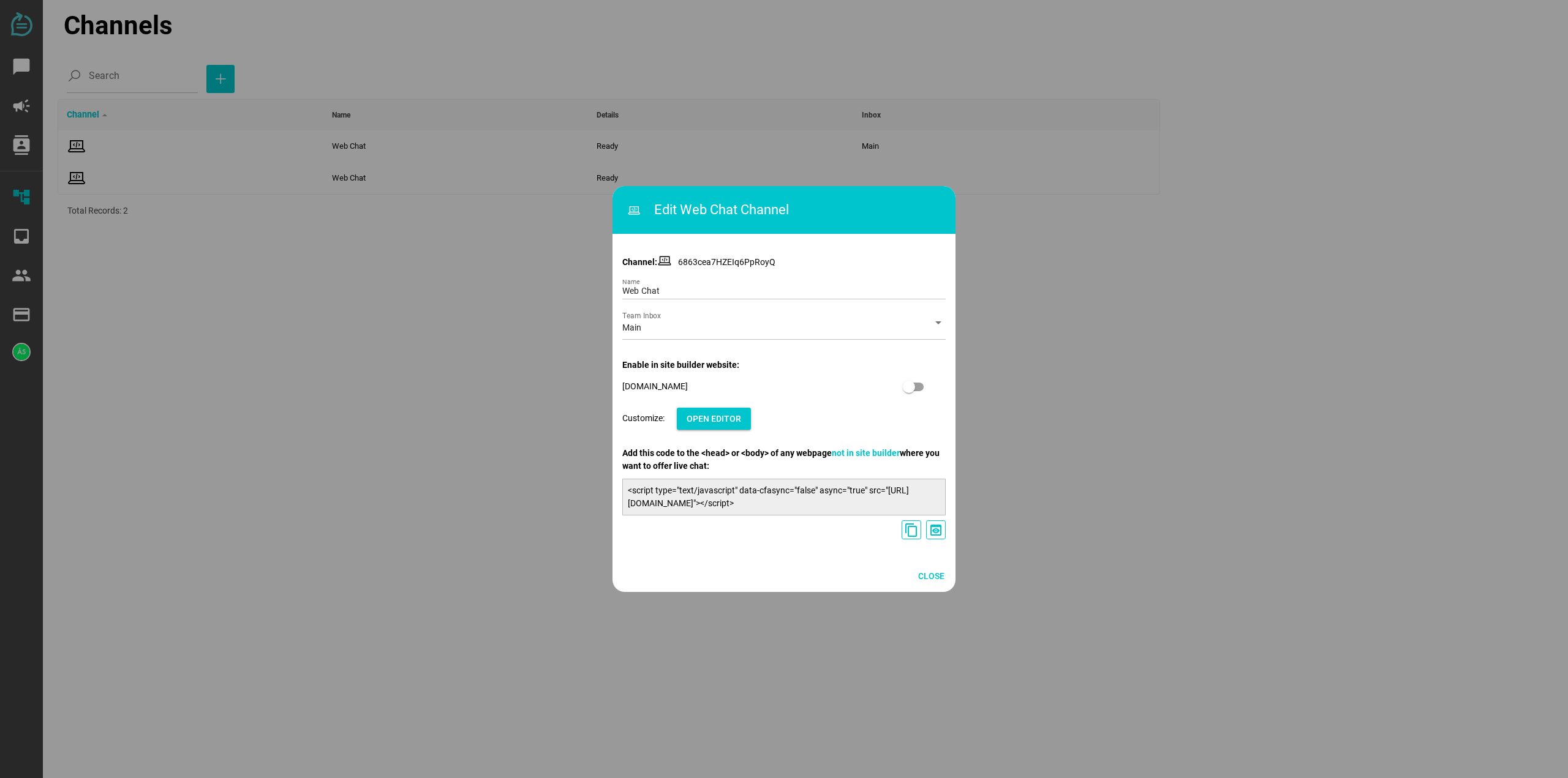 click on "[DOMAIN_NAME]" at bounding box center (759, 386) 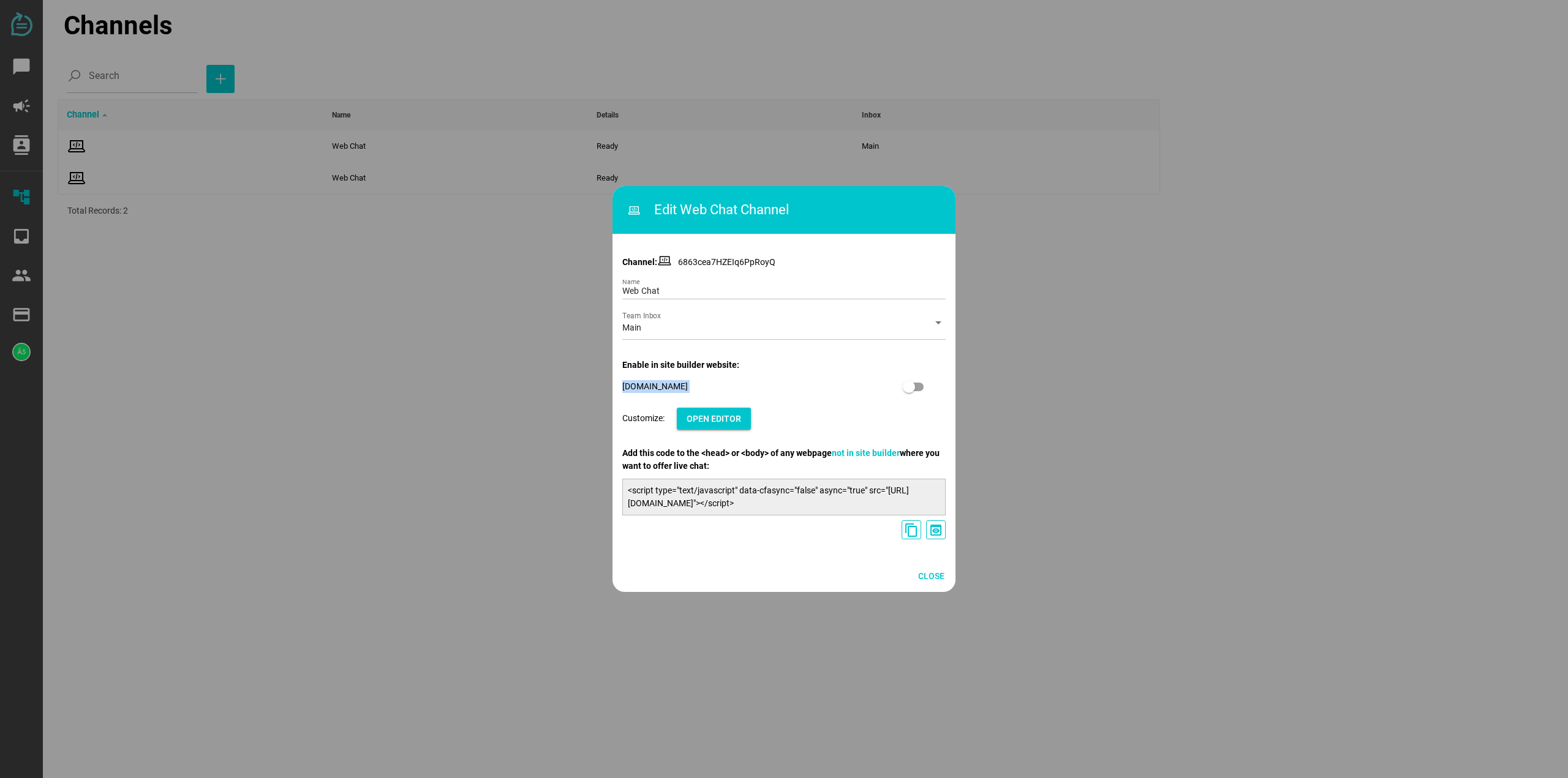 click on "[DOMAIN_NAME]" at bounding box center (759, 386) 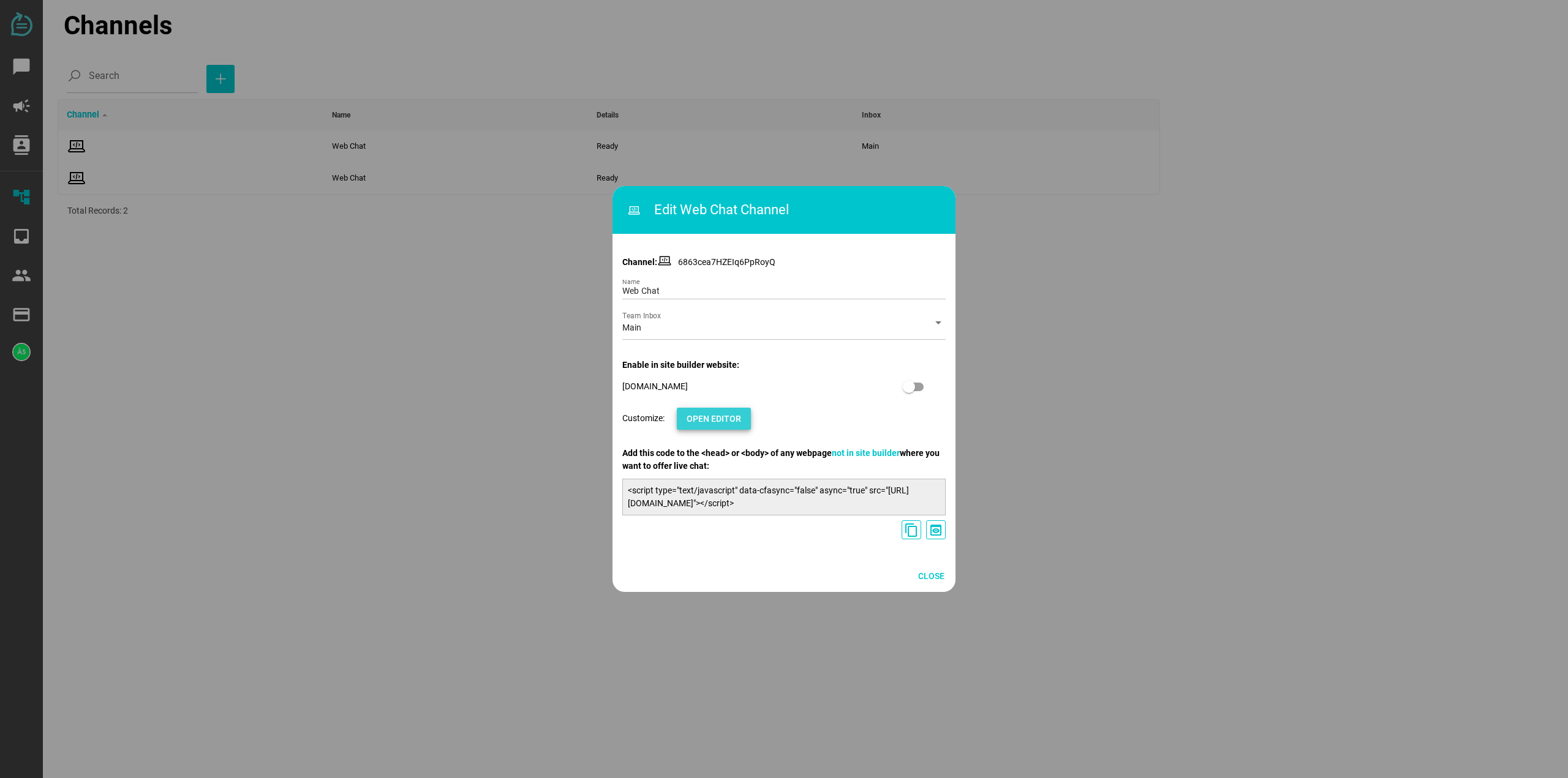 click on "Open Editor" at bounding box center [714, 419] 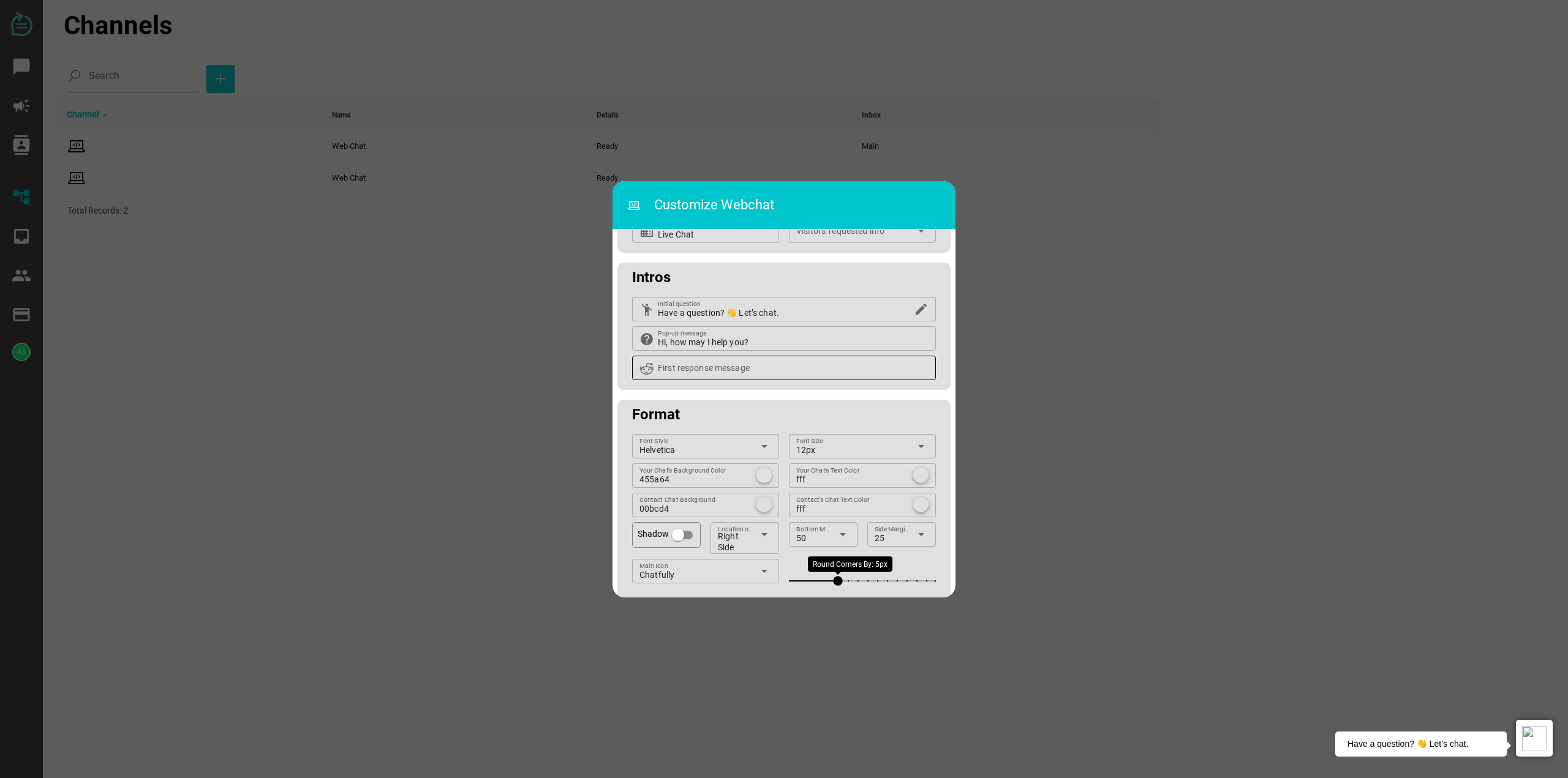 scroll, scrollTop: 105, scrollLeft: 0, axis: vertical 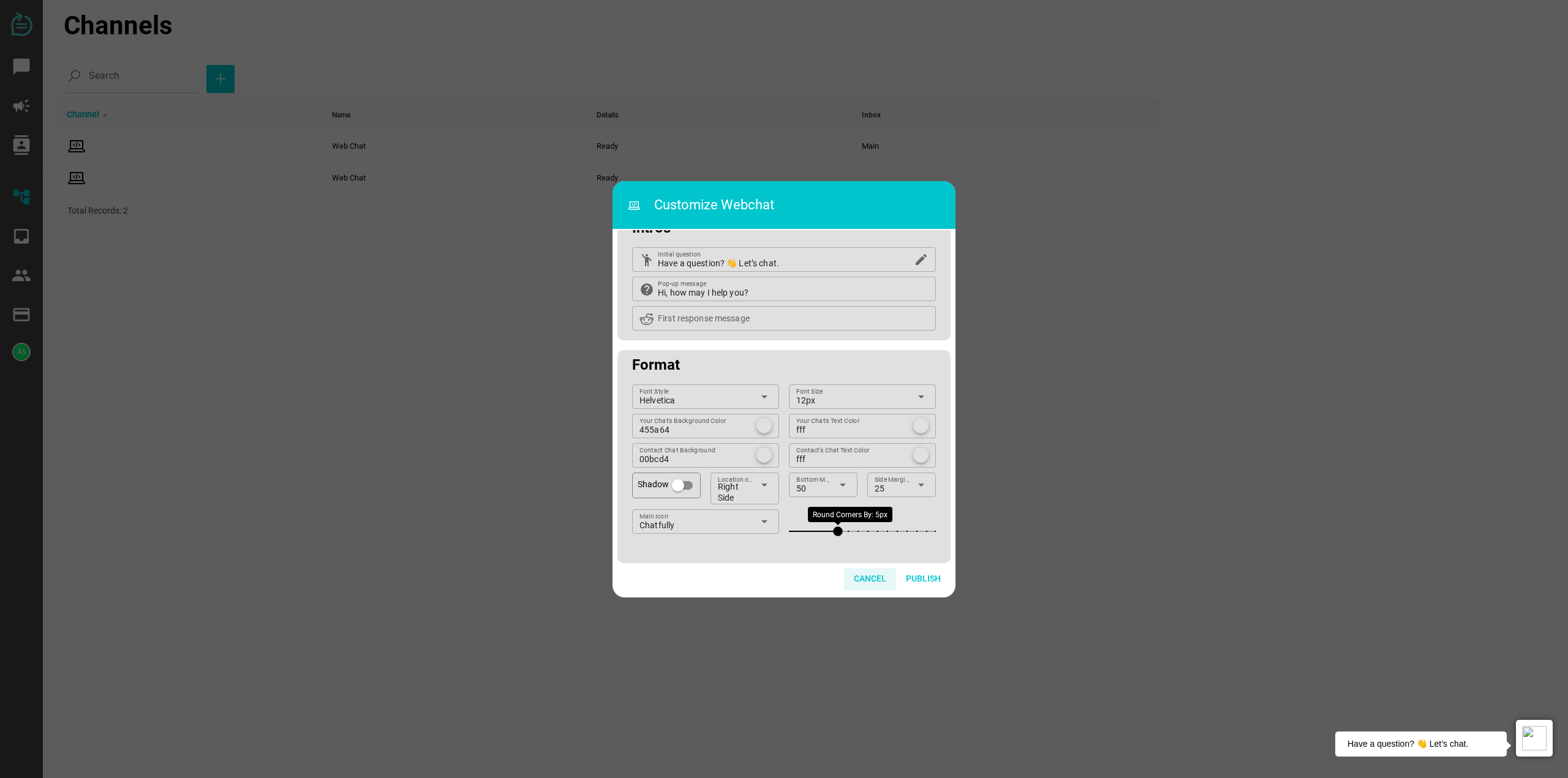 click on "Cancel" at bounding box center (870, 578) 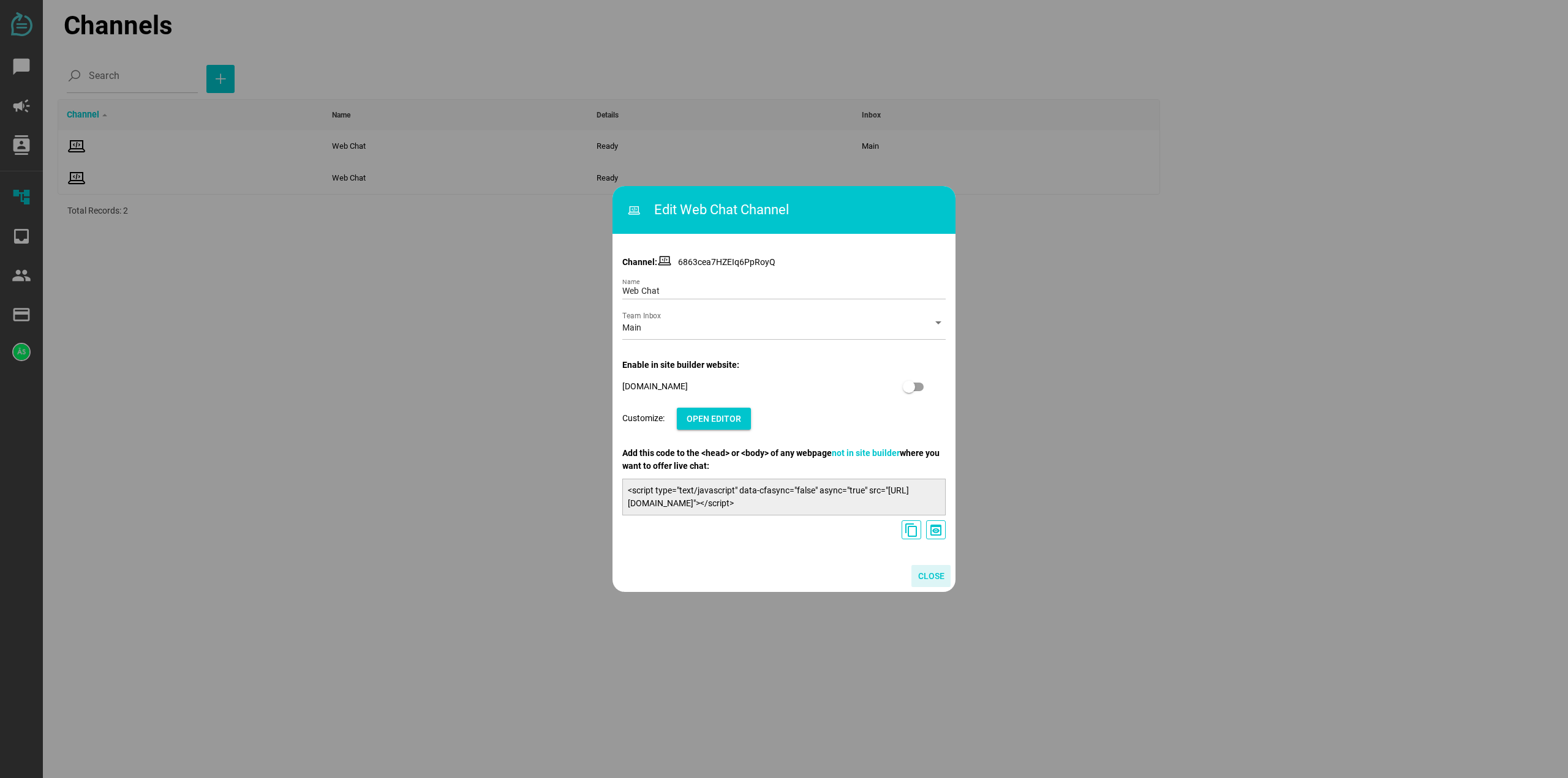 click on "Close" at bounding box center (931, 576) 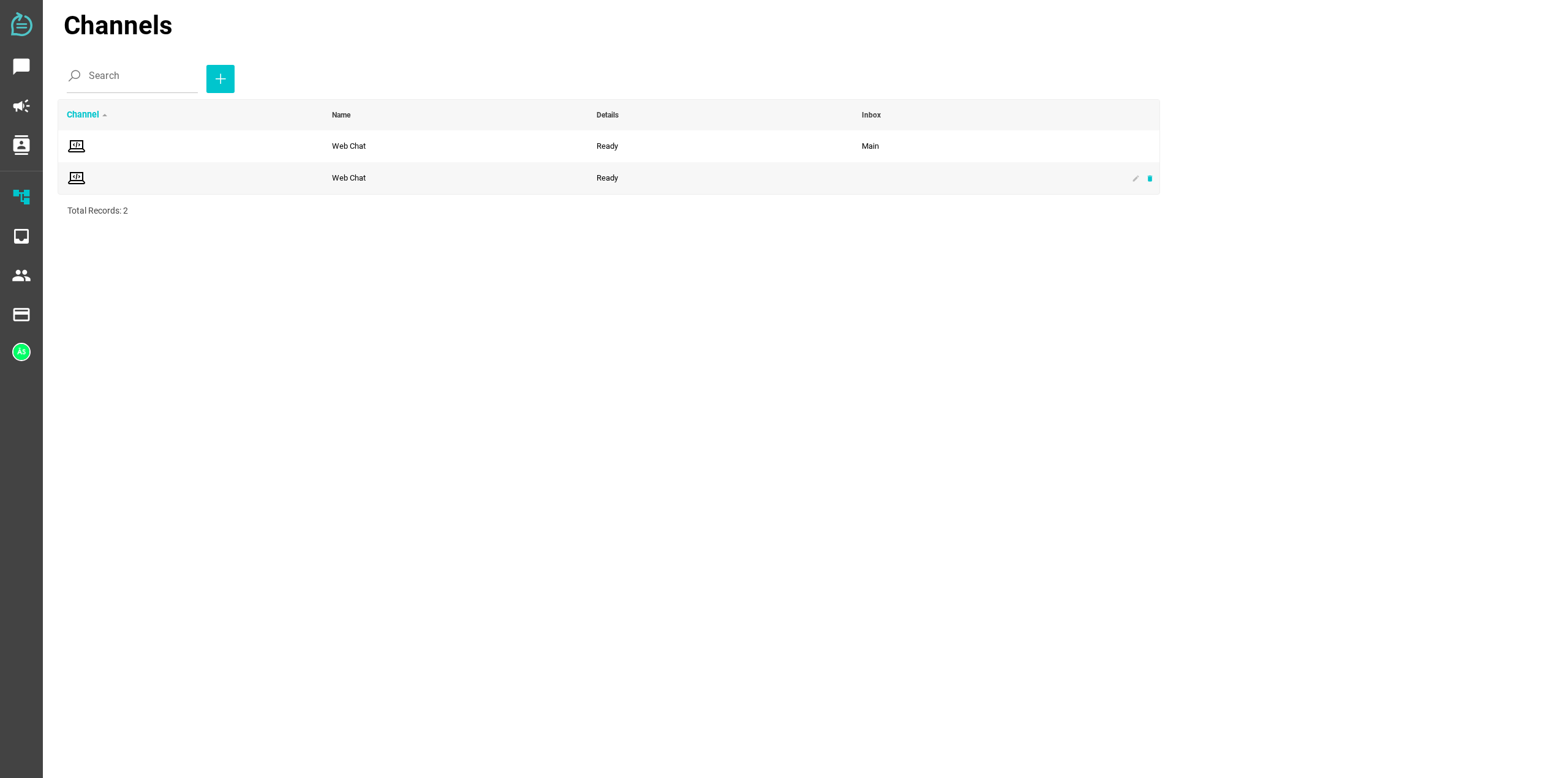 click on "delete" at bounding box center [1150, 178] 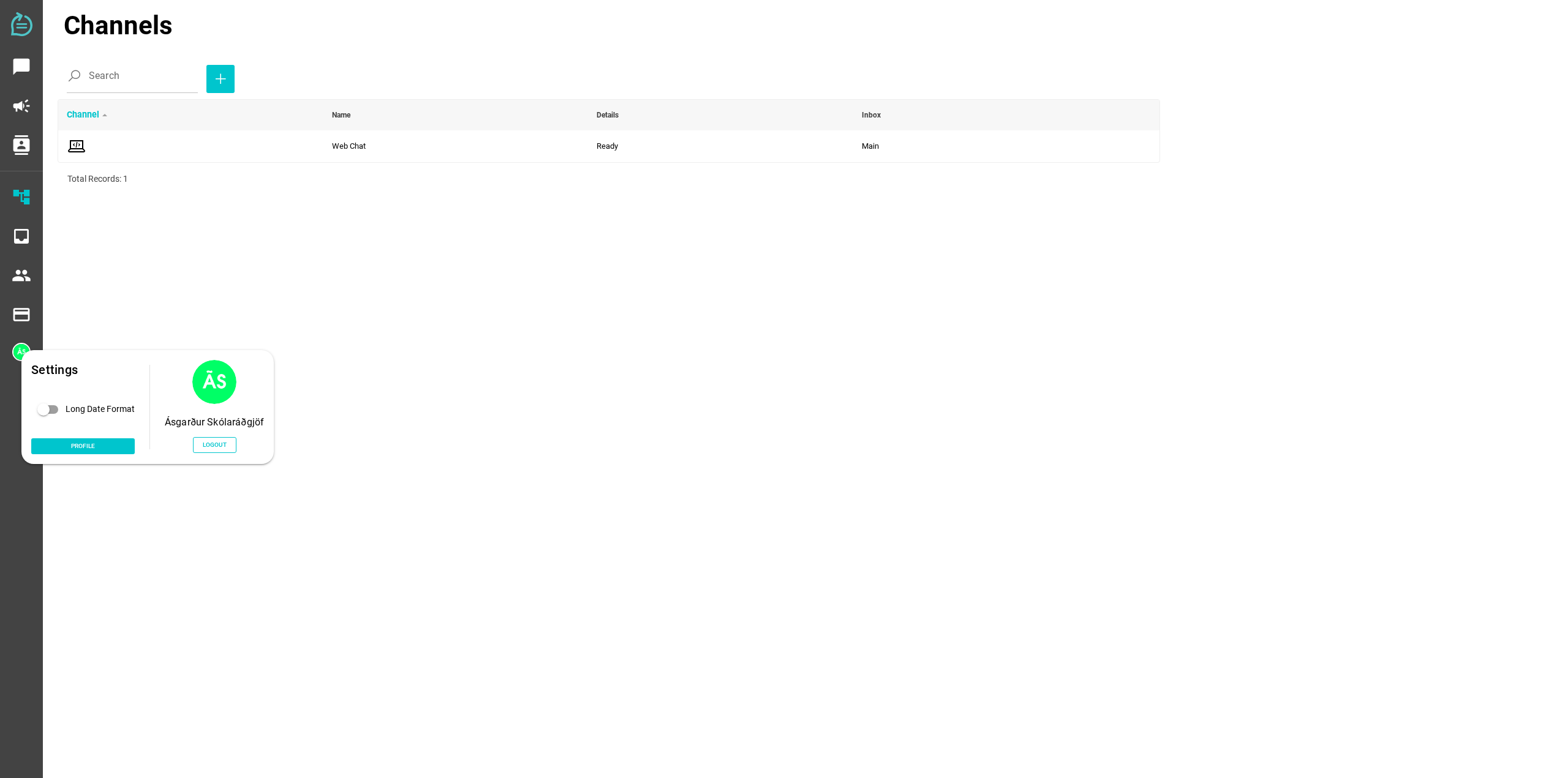 click on "Settings Long Date Format Profile
Ásgarður Skólaráðgjöf
Logout" at bounding box center (148, 407) 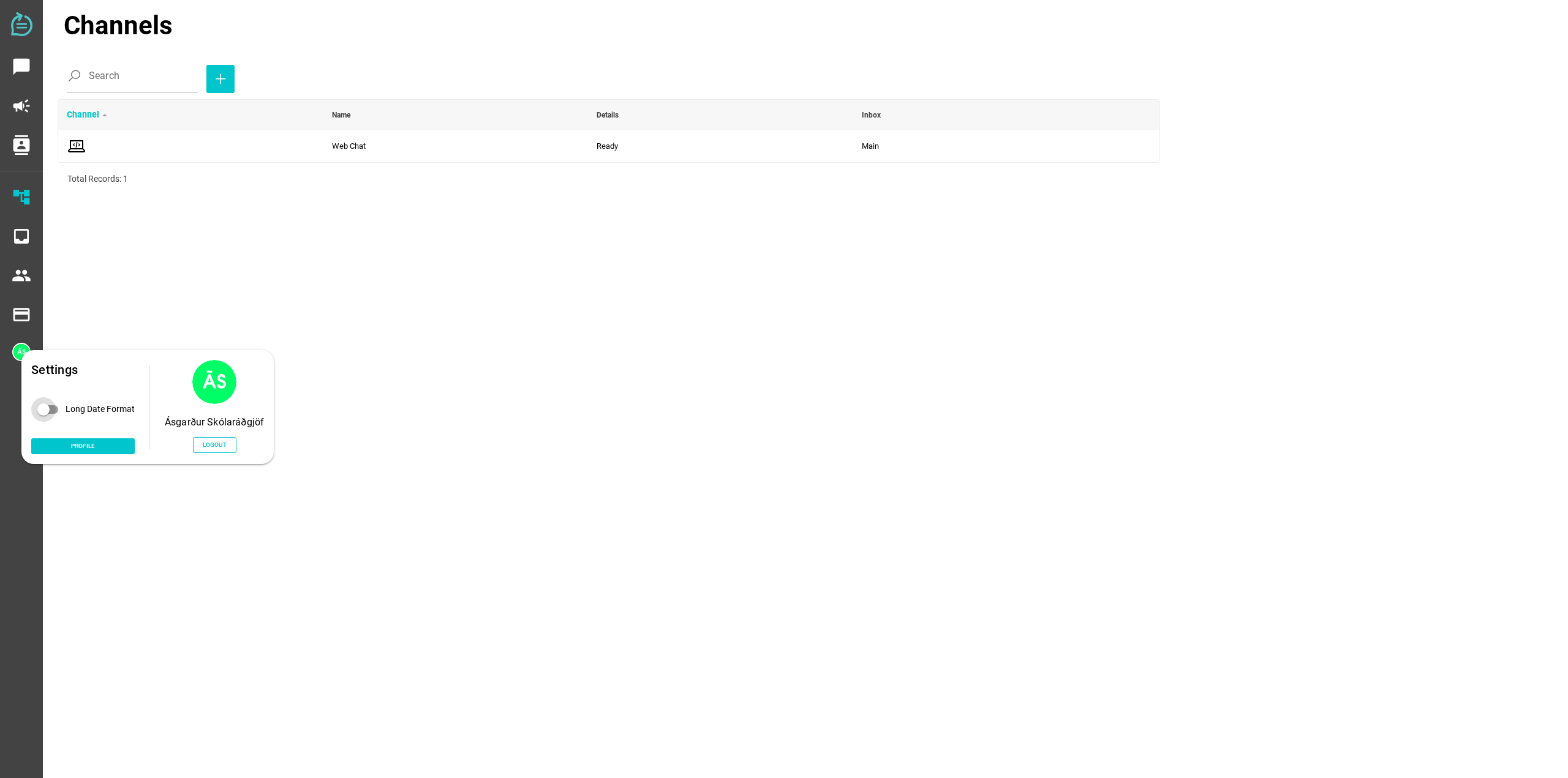 click at bounding box center (43, 410) 